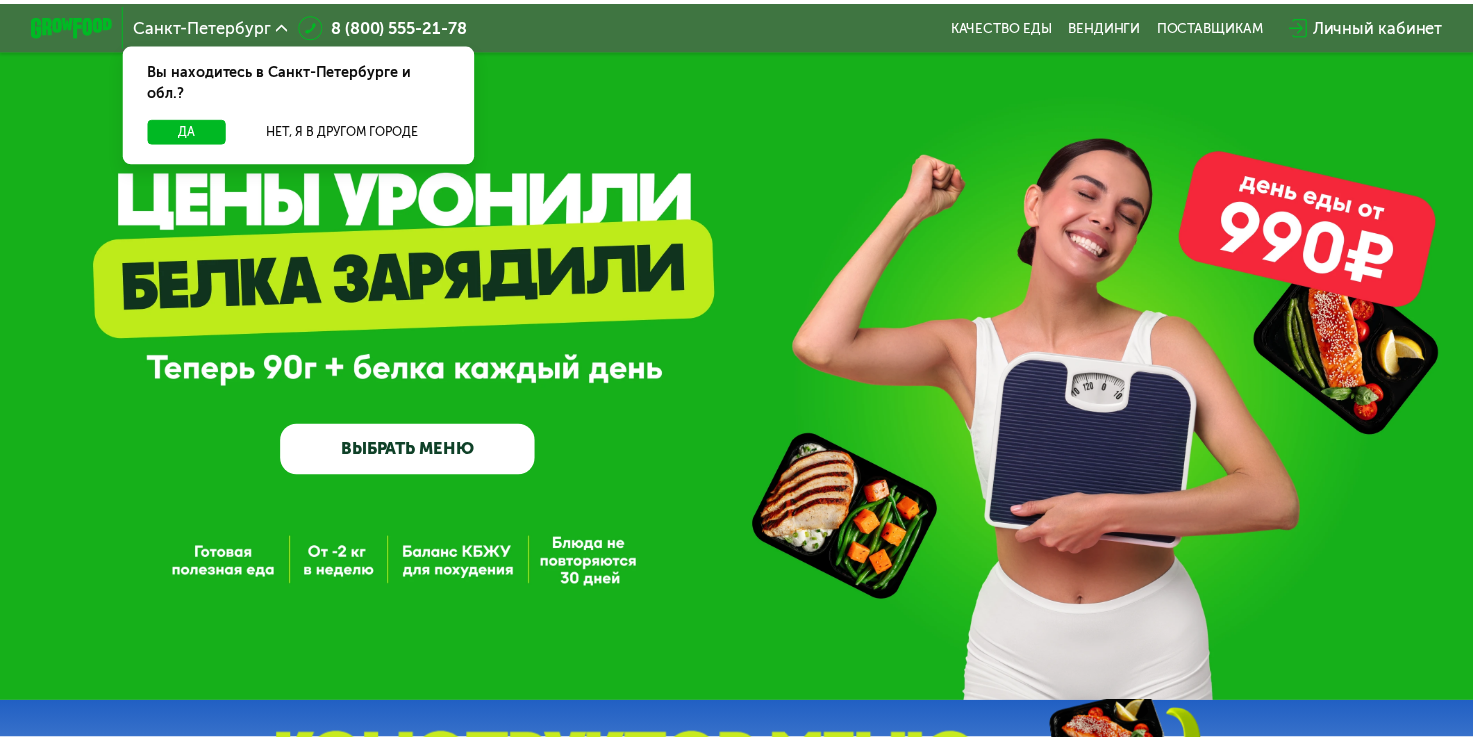 scroll, scrollTop: 0, scrollLeft: 0, axis: both 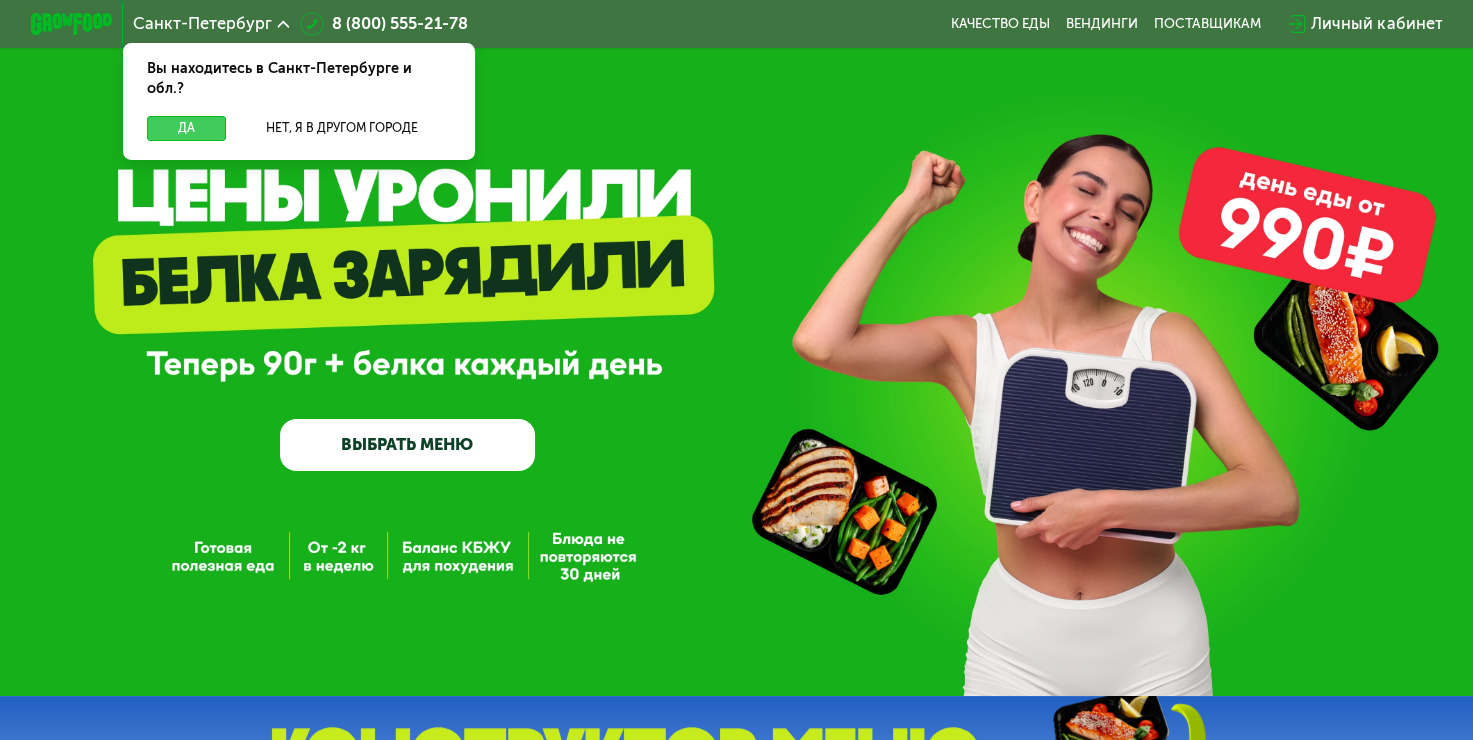 click on "Да" at bounding box center (186, 128) 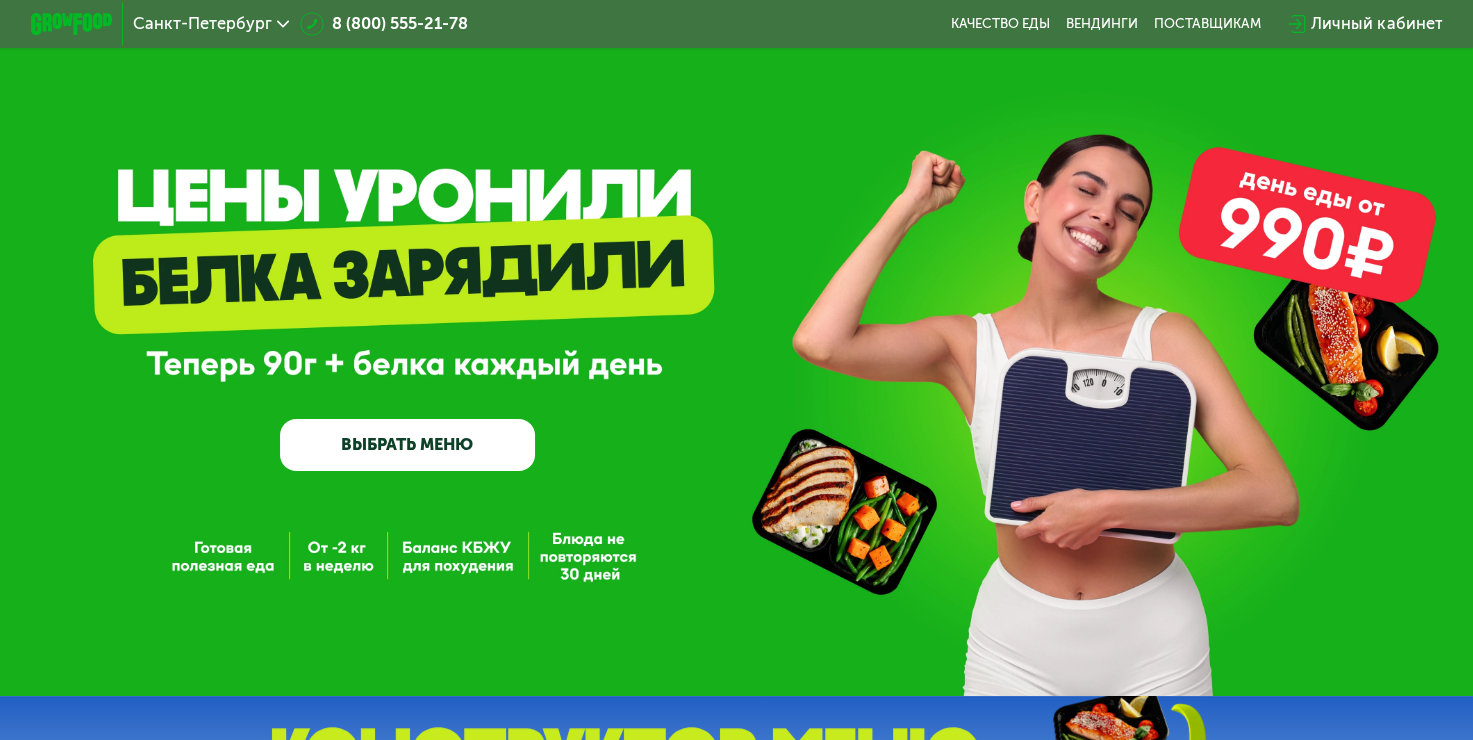 click on "ВЫБРАТЬ МЕНЮ" at bounding box center (407, 444) 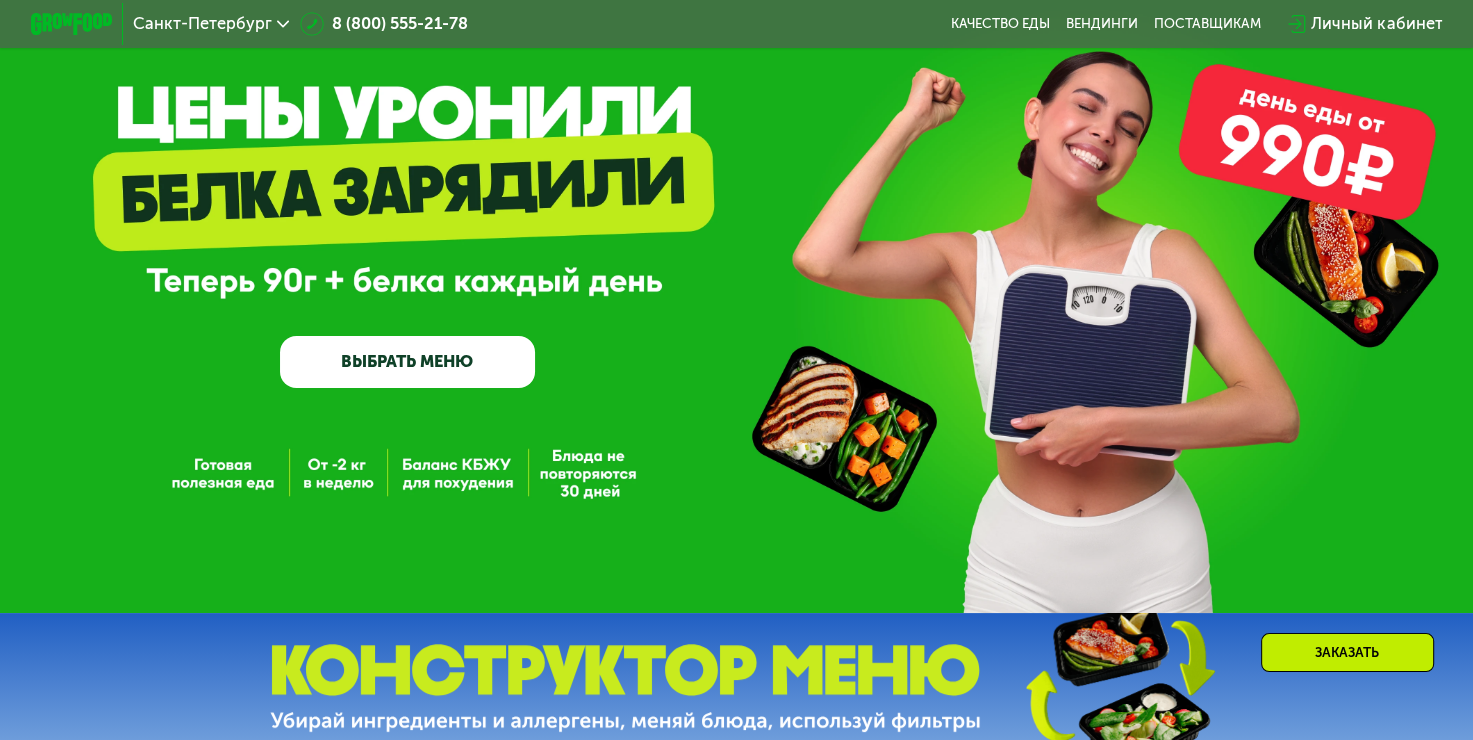scroll, scrollTop: 284, scrollLeft: 0, axis: vertical 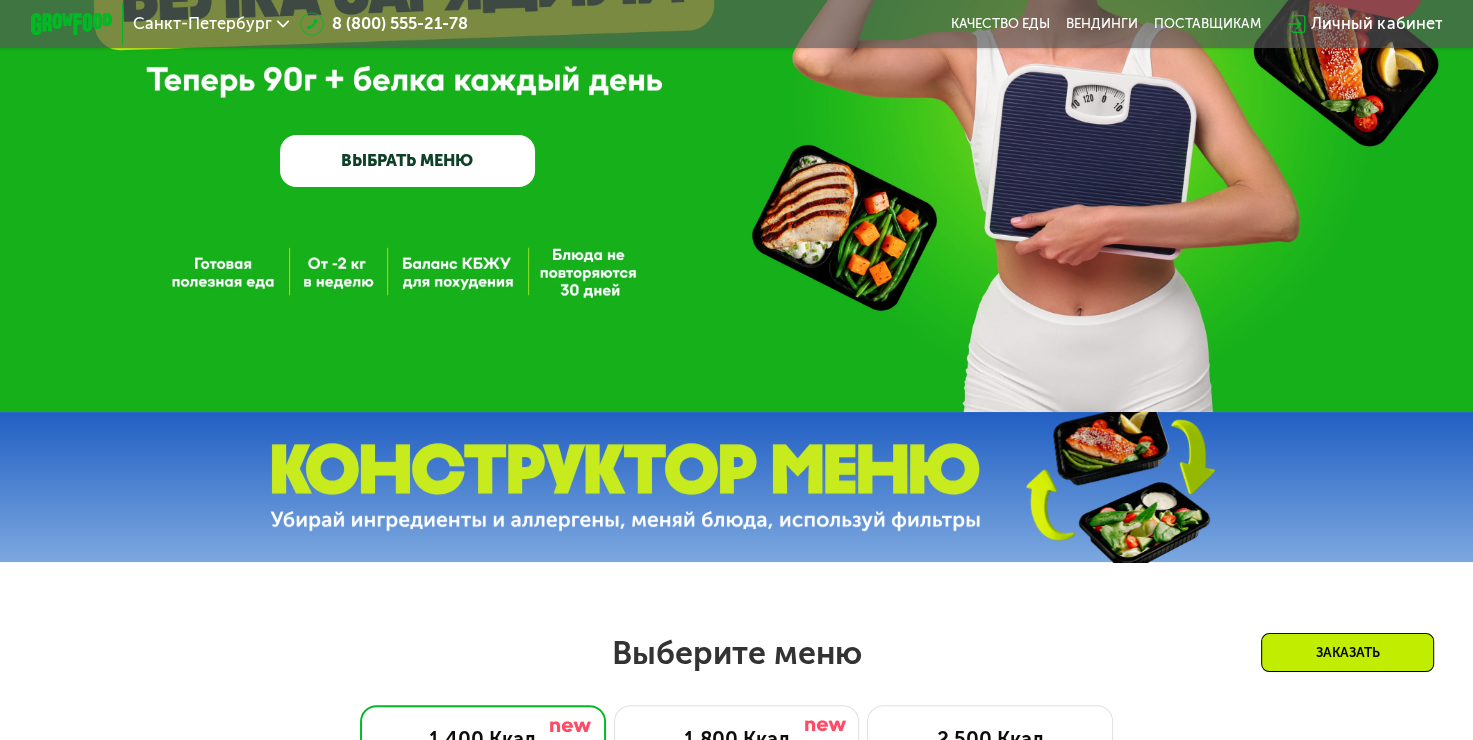 click on "ВЫБРАТЬ МЕНЮ" at bounding box center (407, 160) 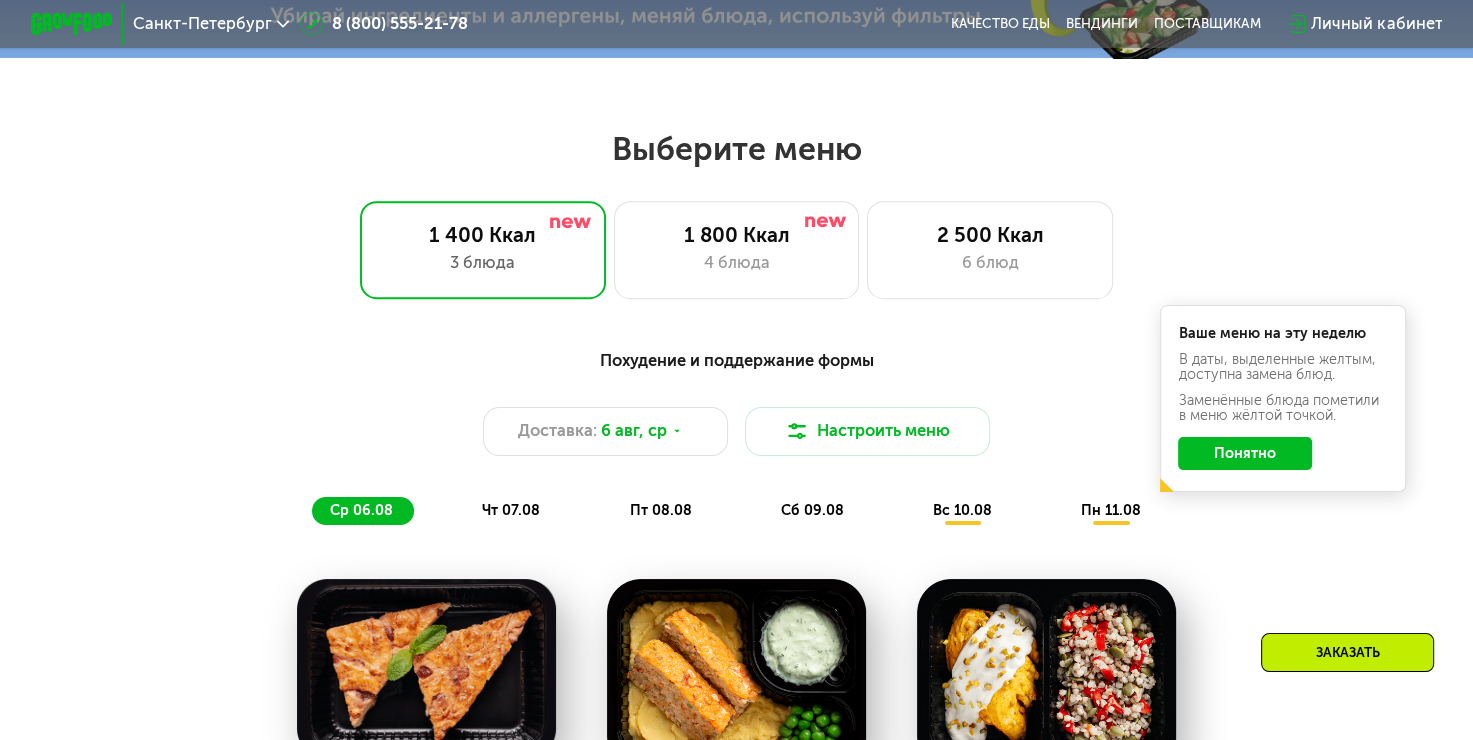 scroll, scrollTop: 876, scrollLeft: 0, axis: vertical 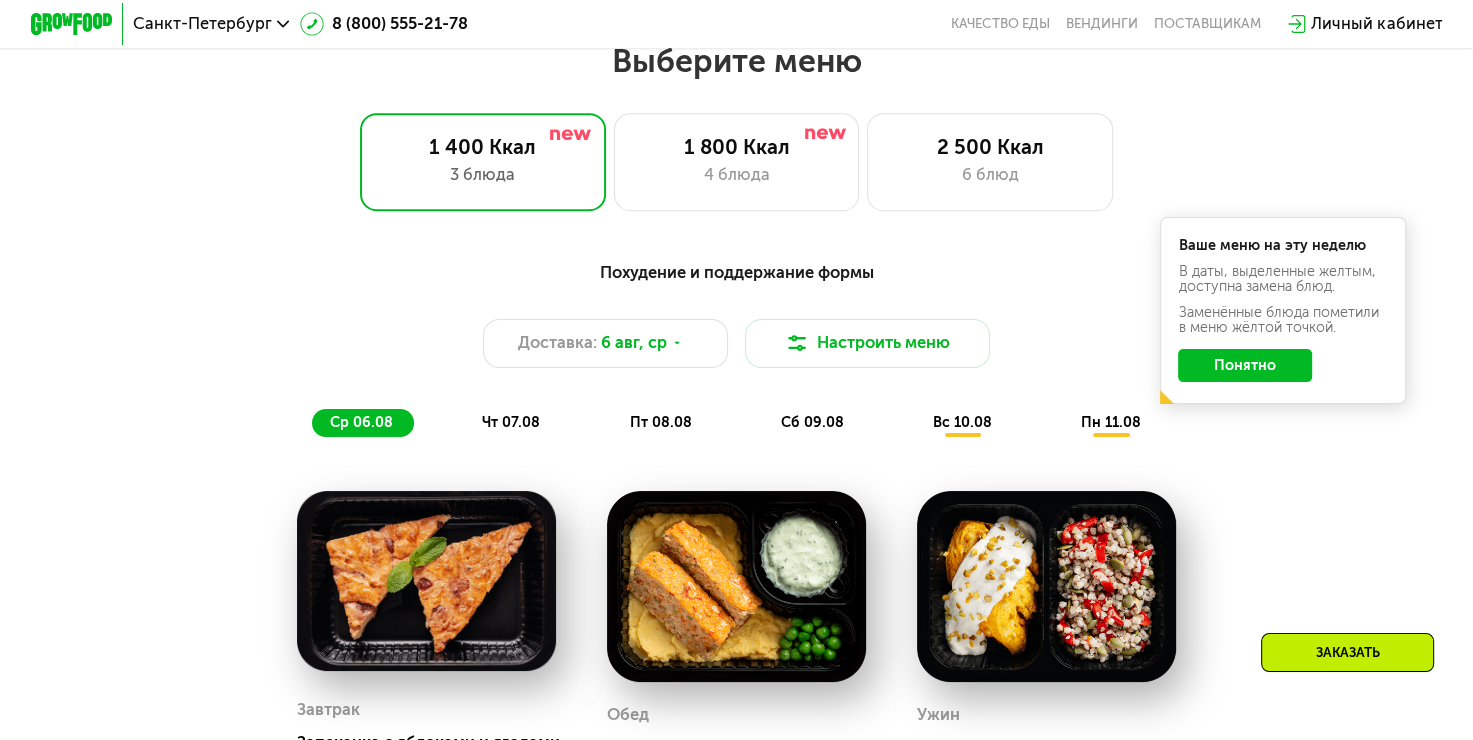 click on "Понятно" 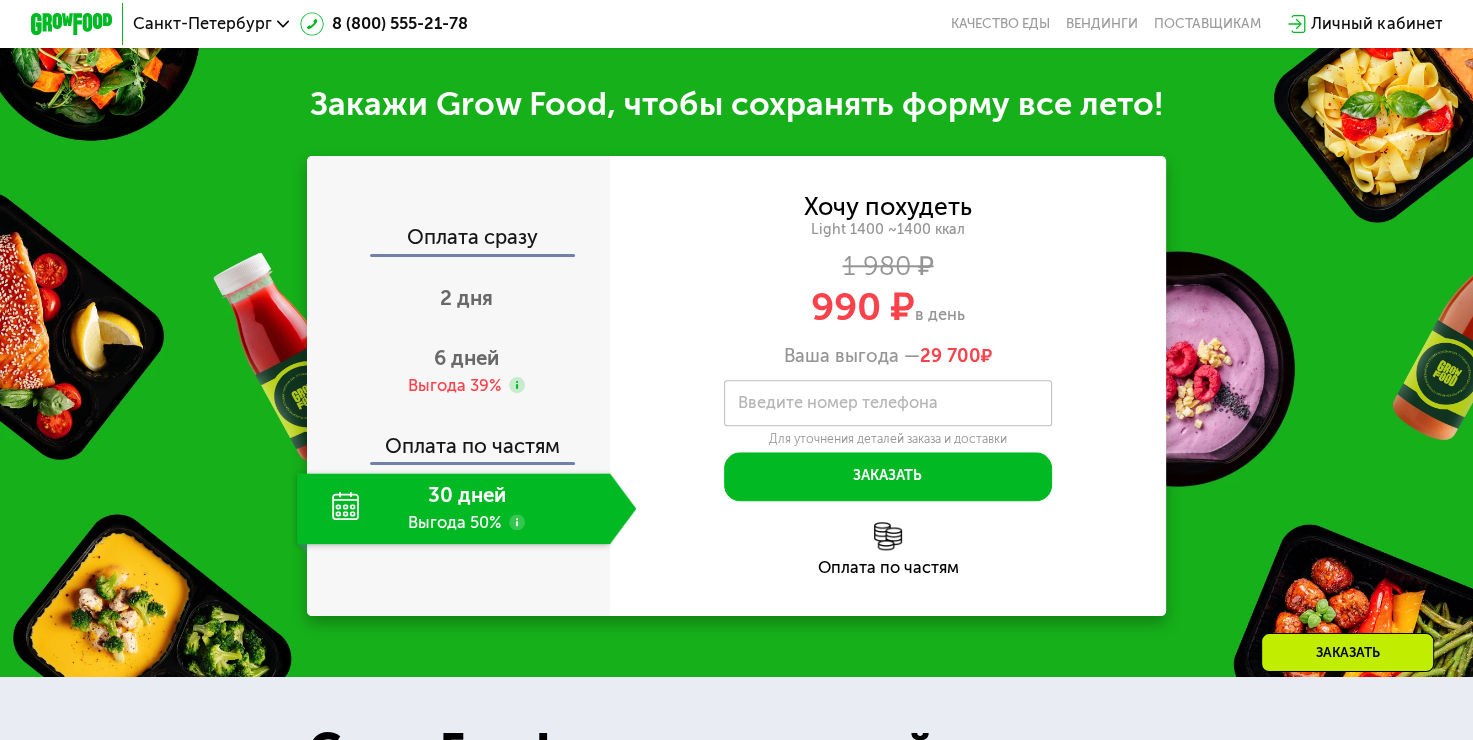 scroll, scrollTop: 2012, scrollLeft: 0, axis: vertical 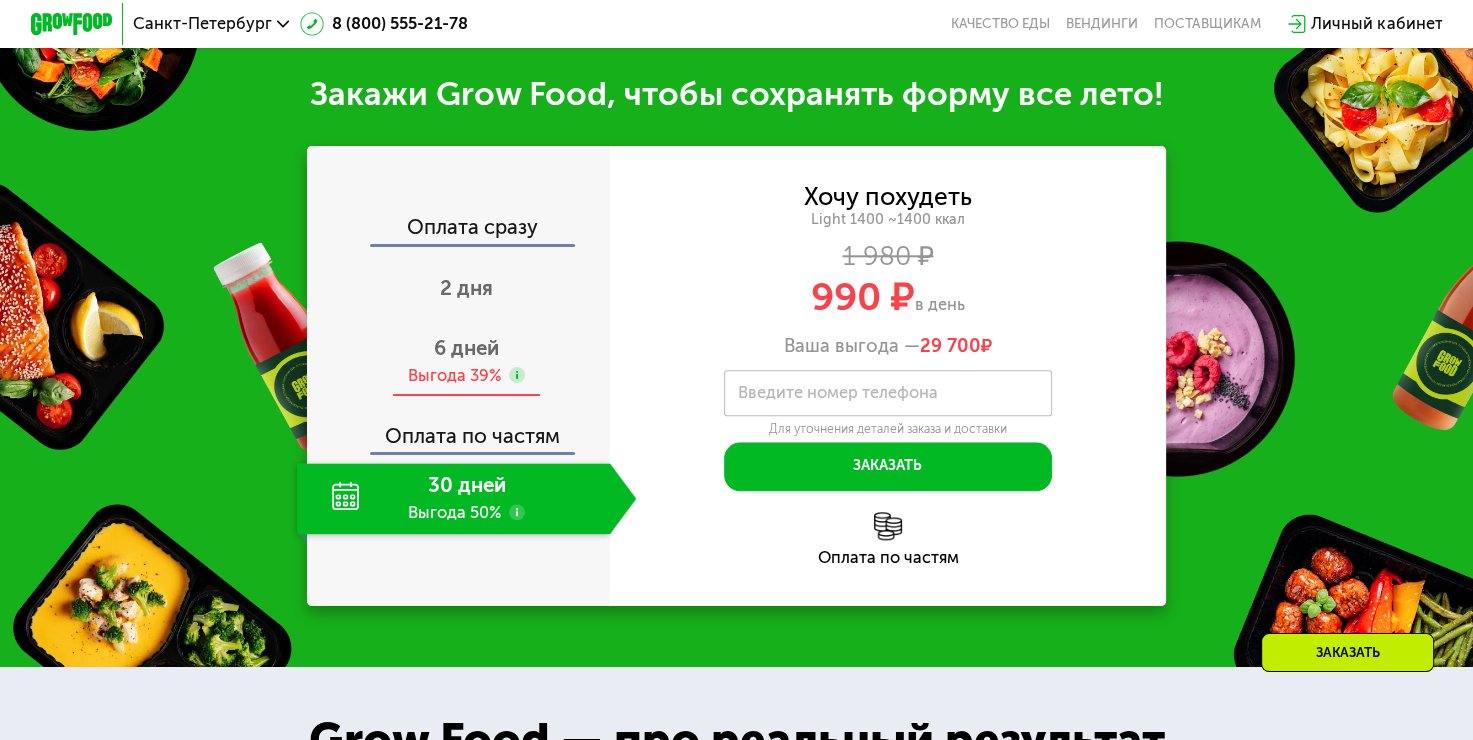 click on "6 дней" at bounding box center [466, 348] 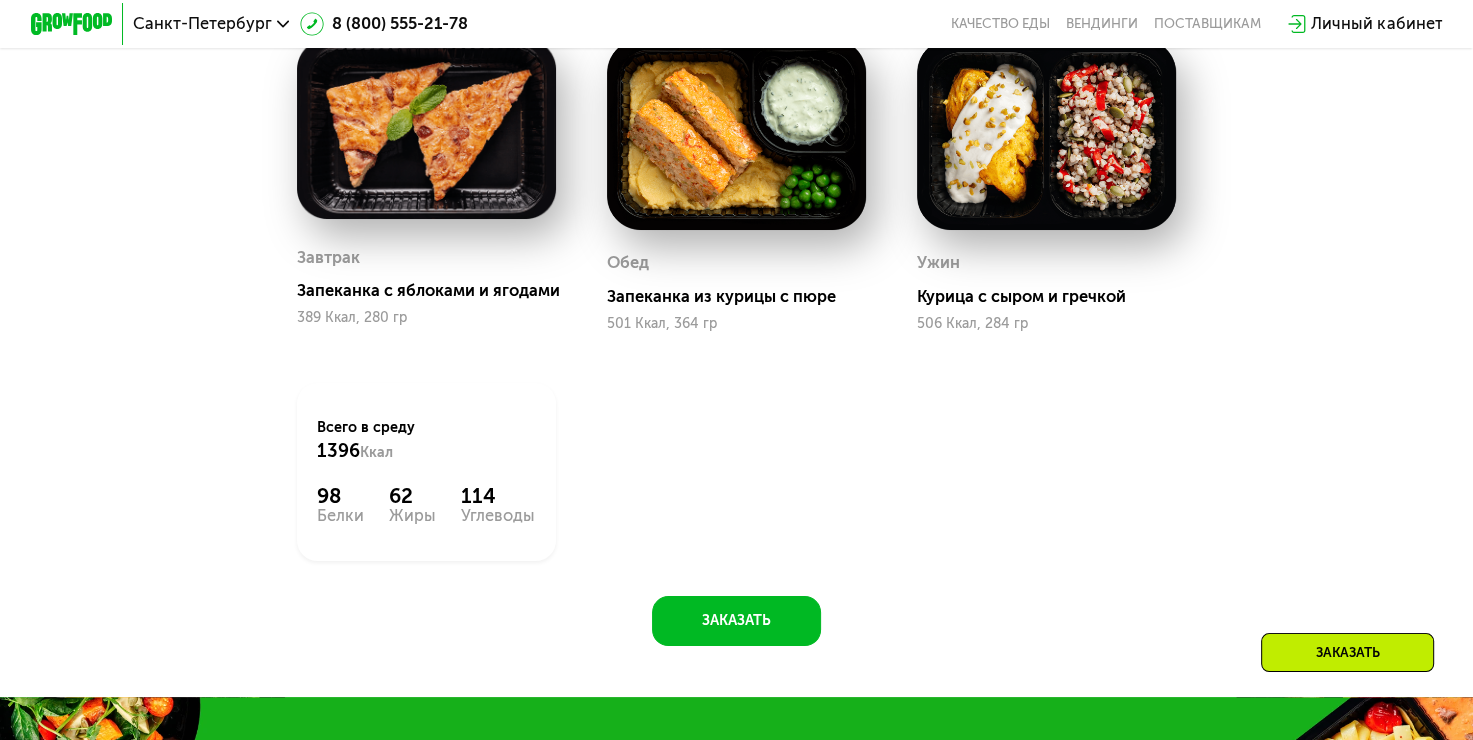 scroll, scrollTop: 1076, scrollLeft: 0, axis: vertical 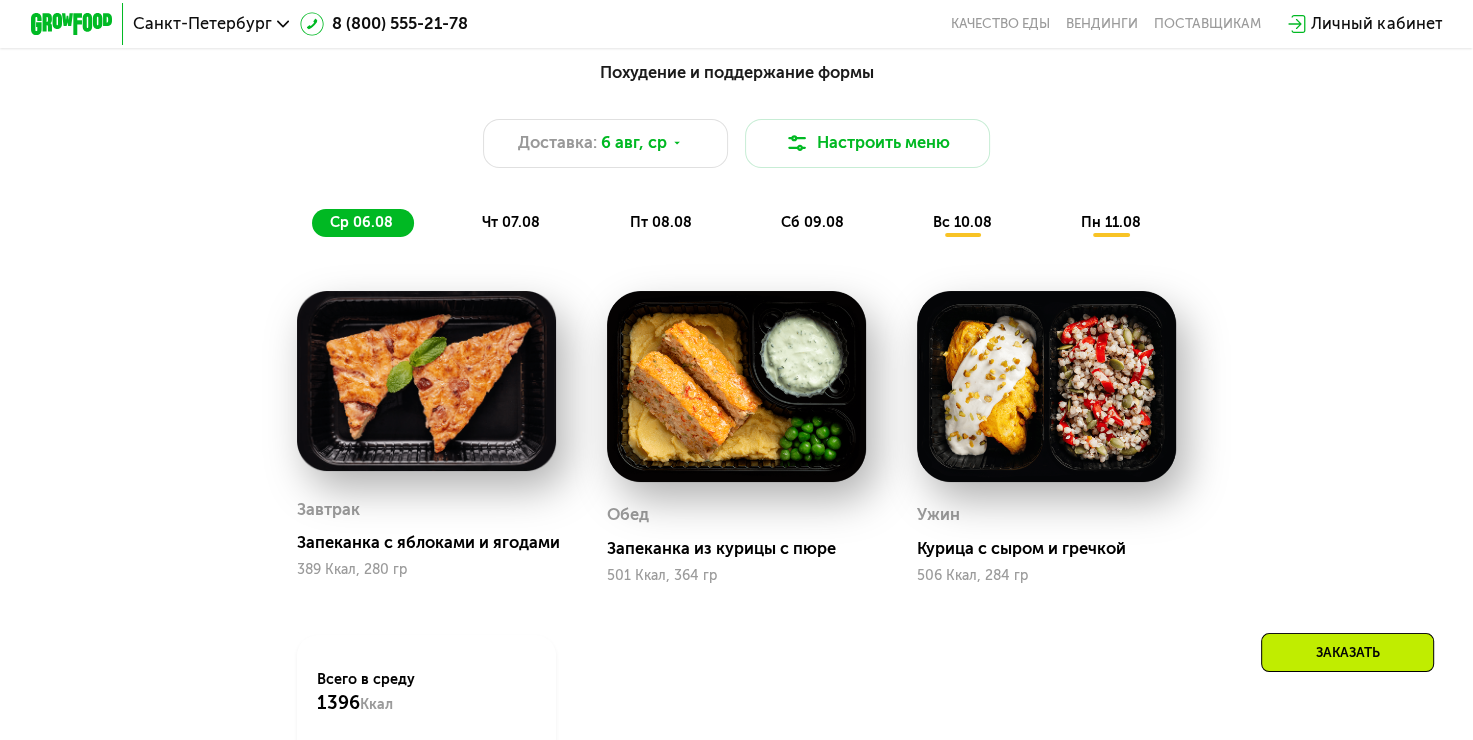 click on "чт 07.08" at bounding box center (511, 222) 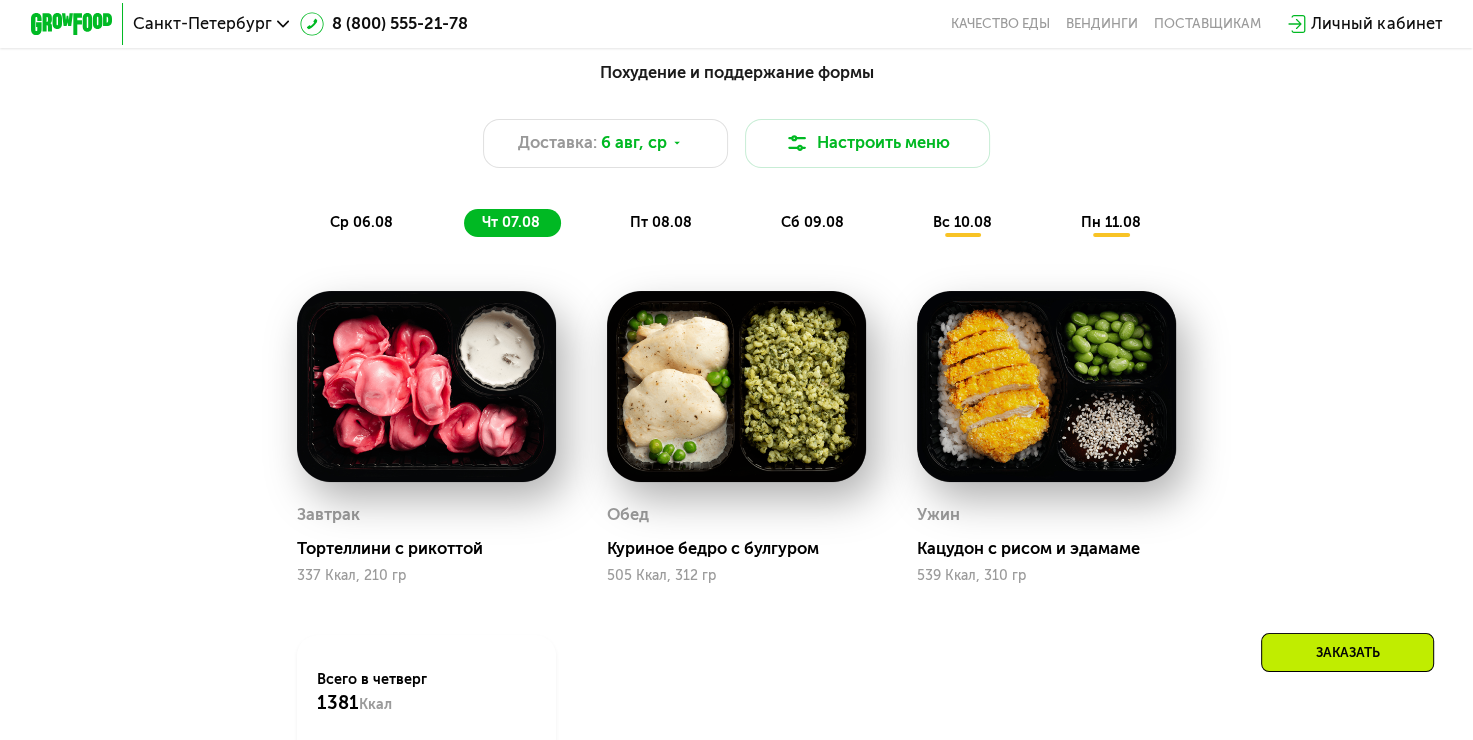 click on "пт 08.08" at bounding box center [660, 222] 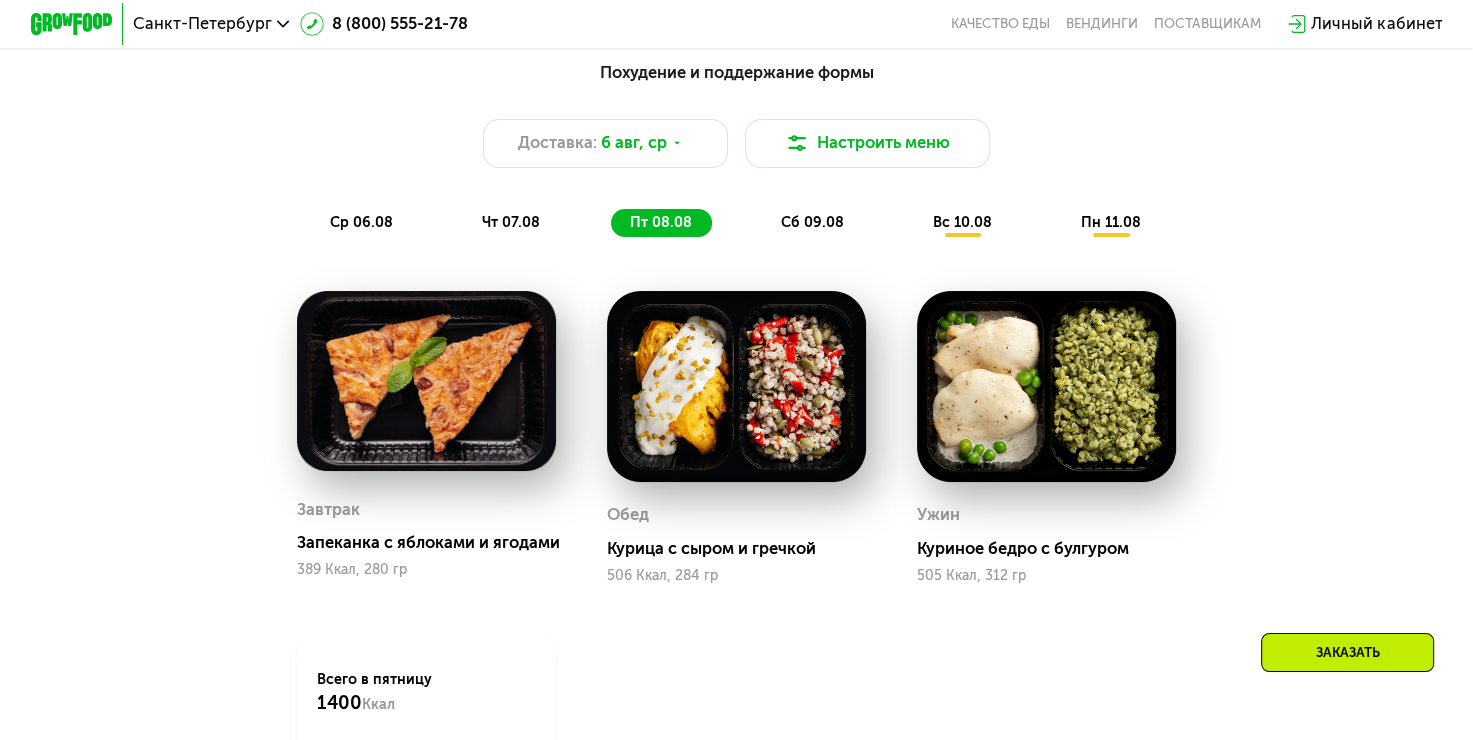 click on "чт 07.08" at bounding box center [511, 222] 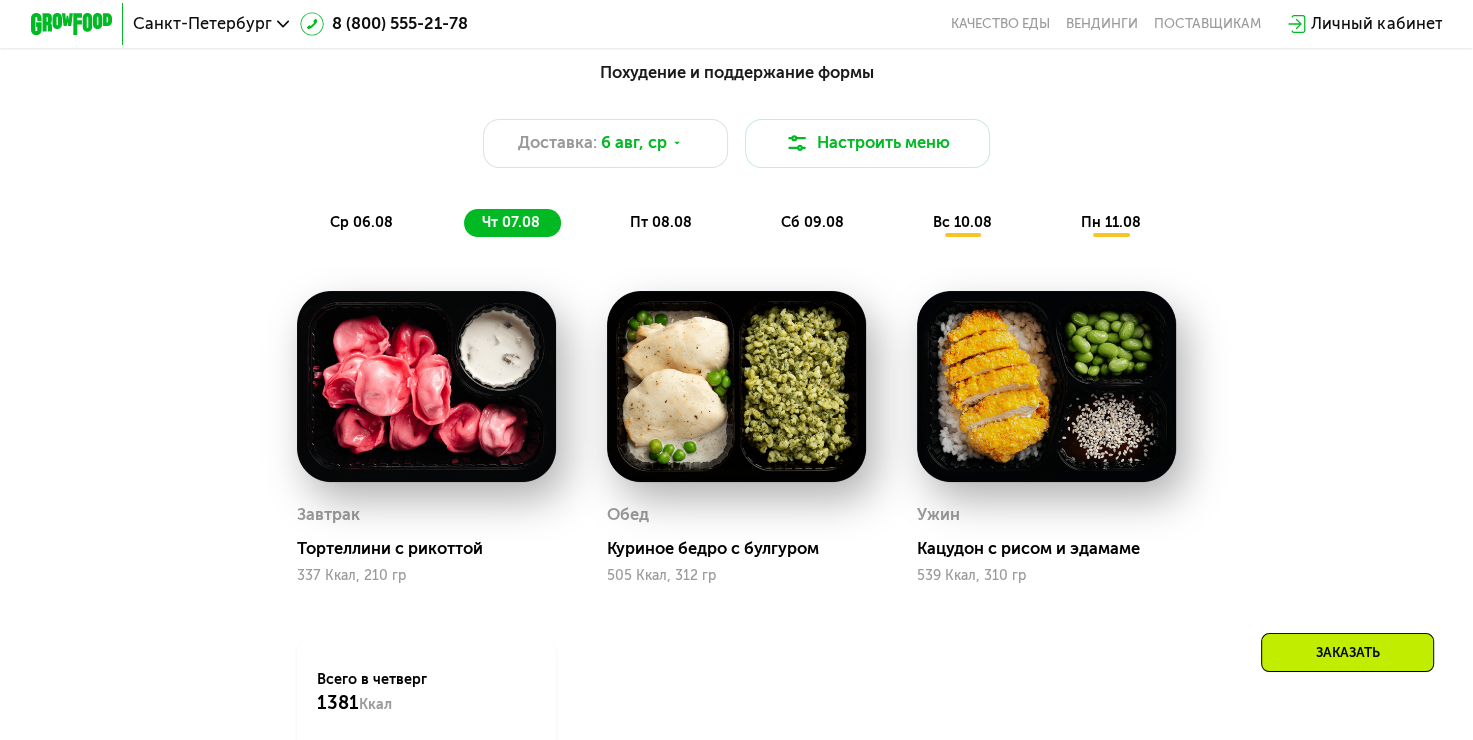 click on "сб 09.08" at bounding box center [811, 222] 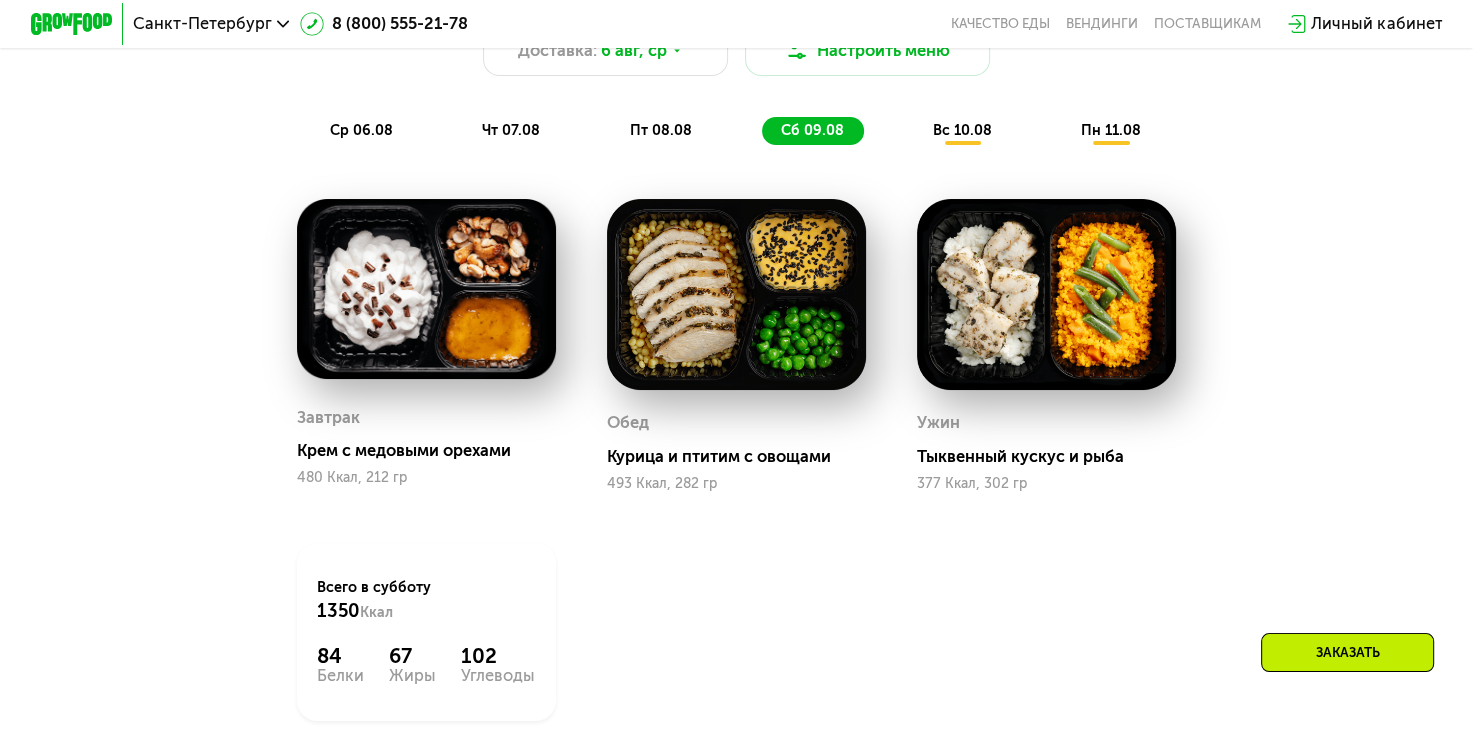 scroll, scrollTop: 1160, scrollLeft: 0, axis: vertical 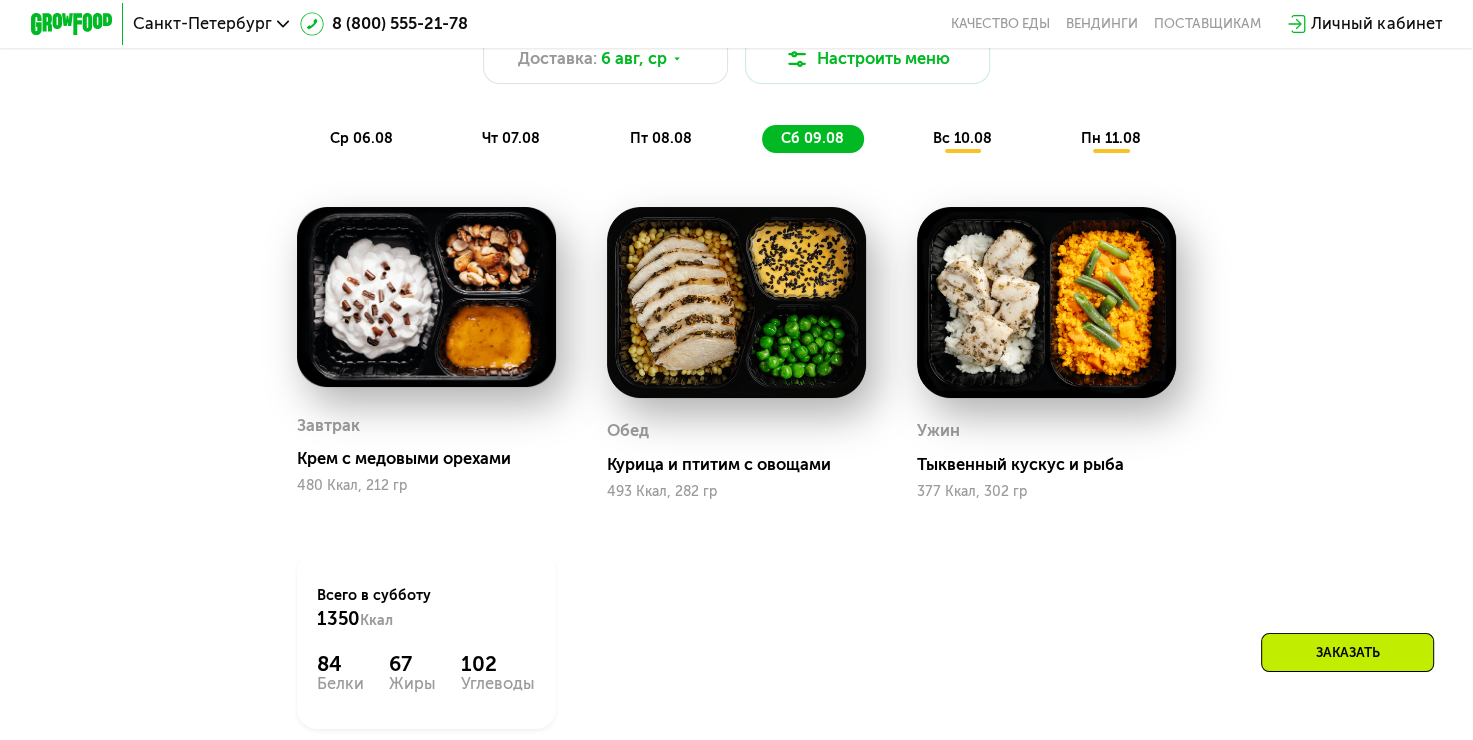 click at bounding box center (1046, 302) 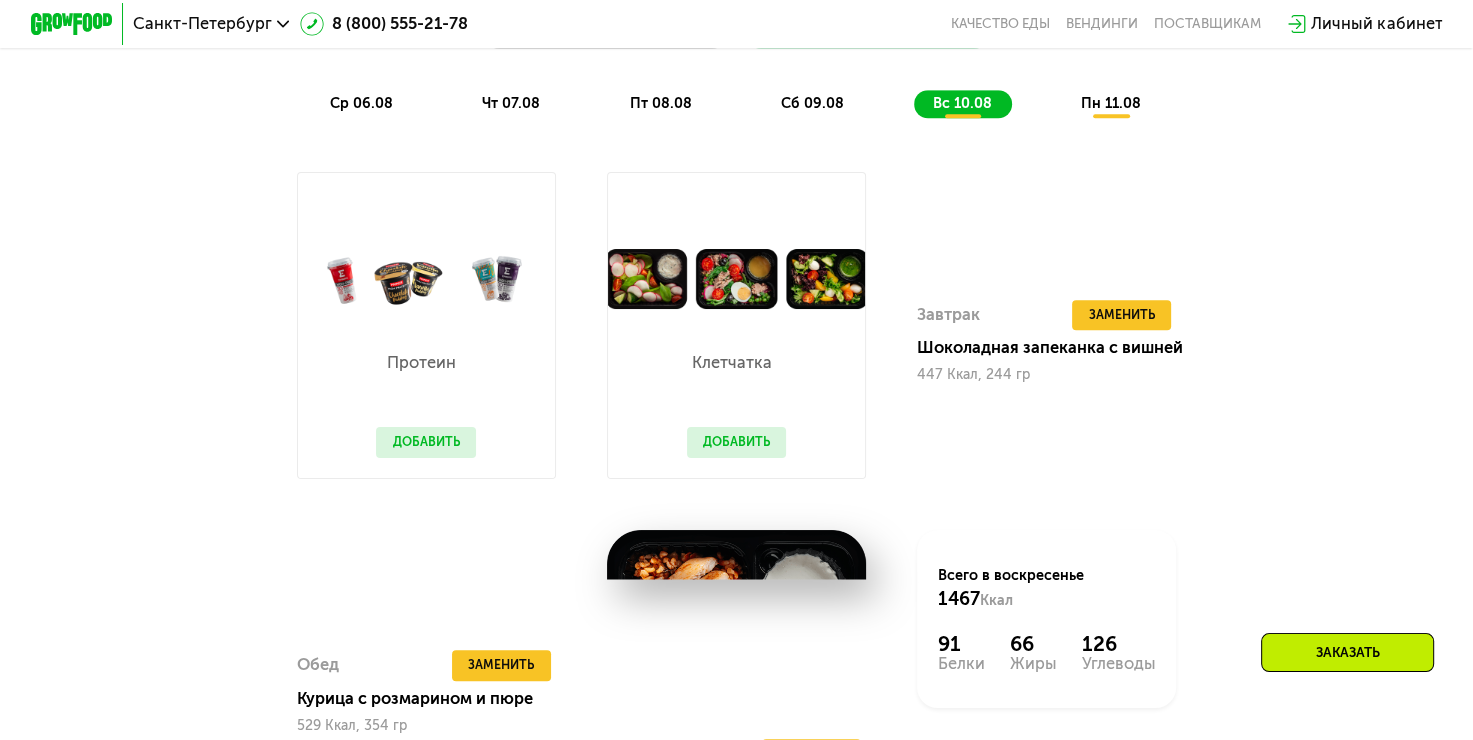 scroll, scrollTop: 1178, scrollLeft: 0, axis: vertical 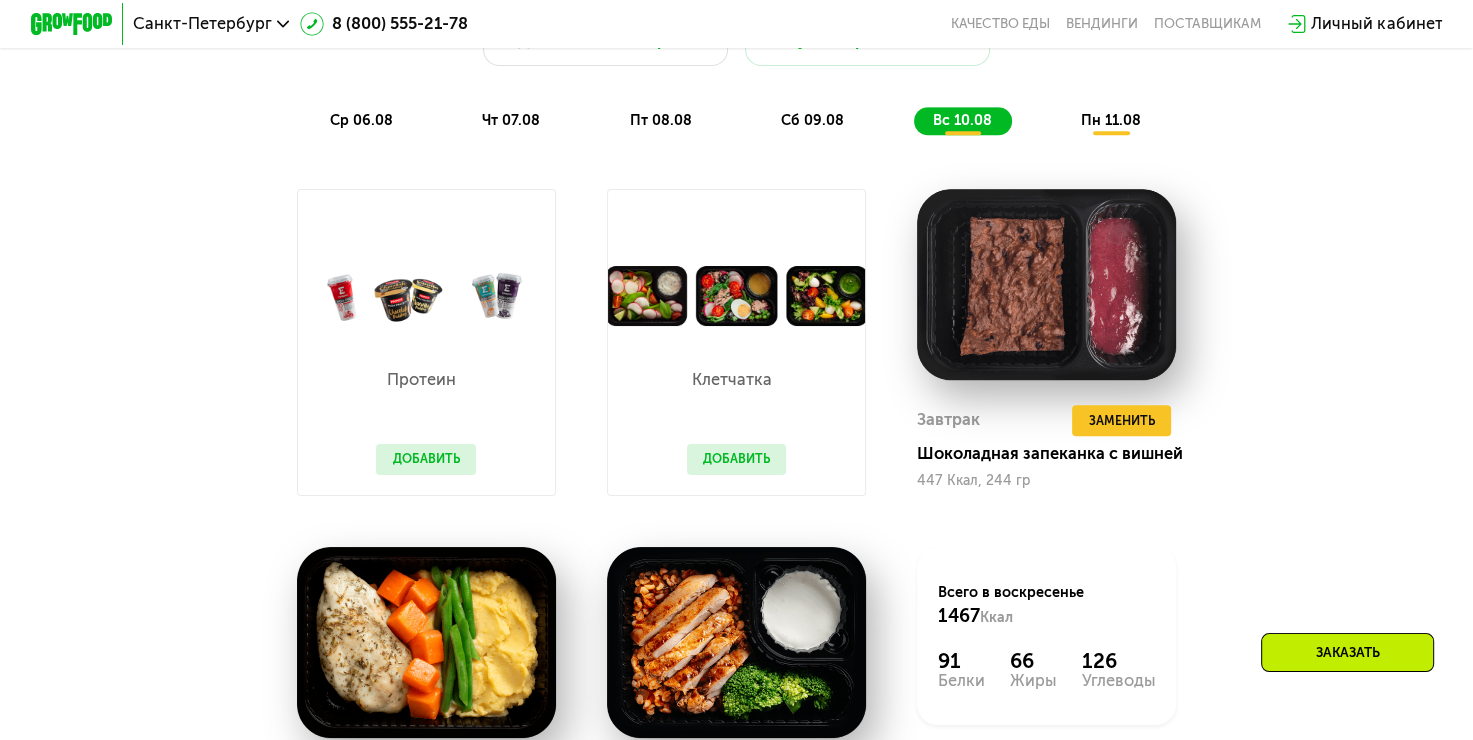 click on "пн 11.08" at bounding box center (1111, 120) 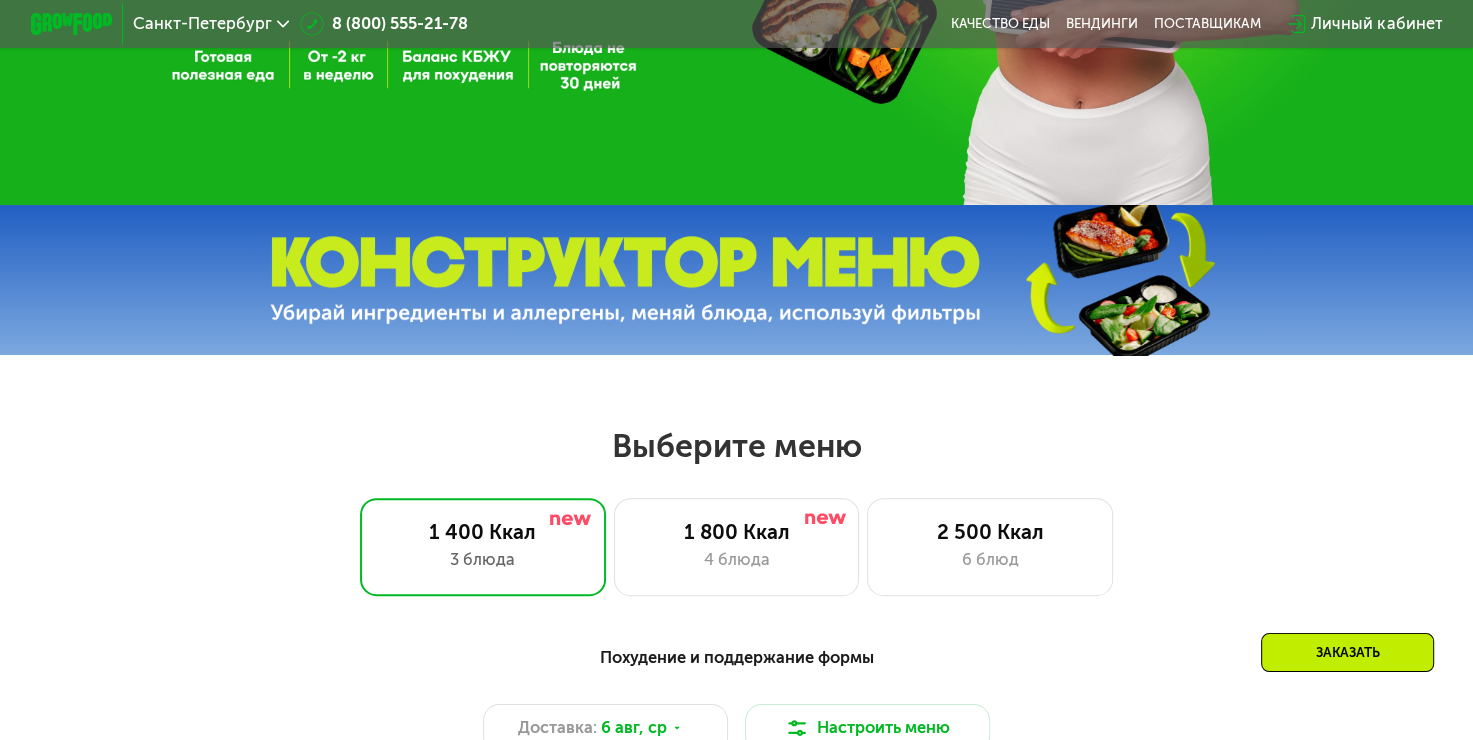 scroll, scrollTop: 490, scrollLeft: 0, axis: vertical 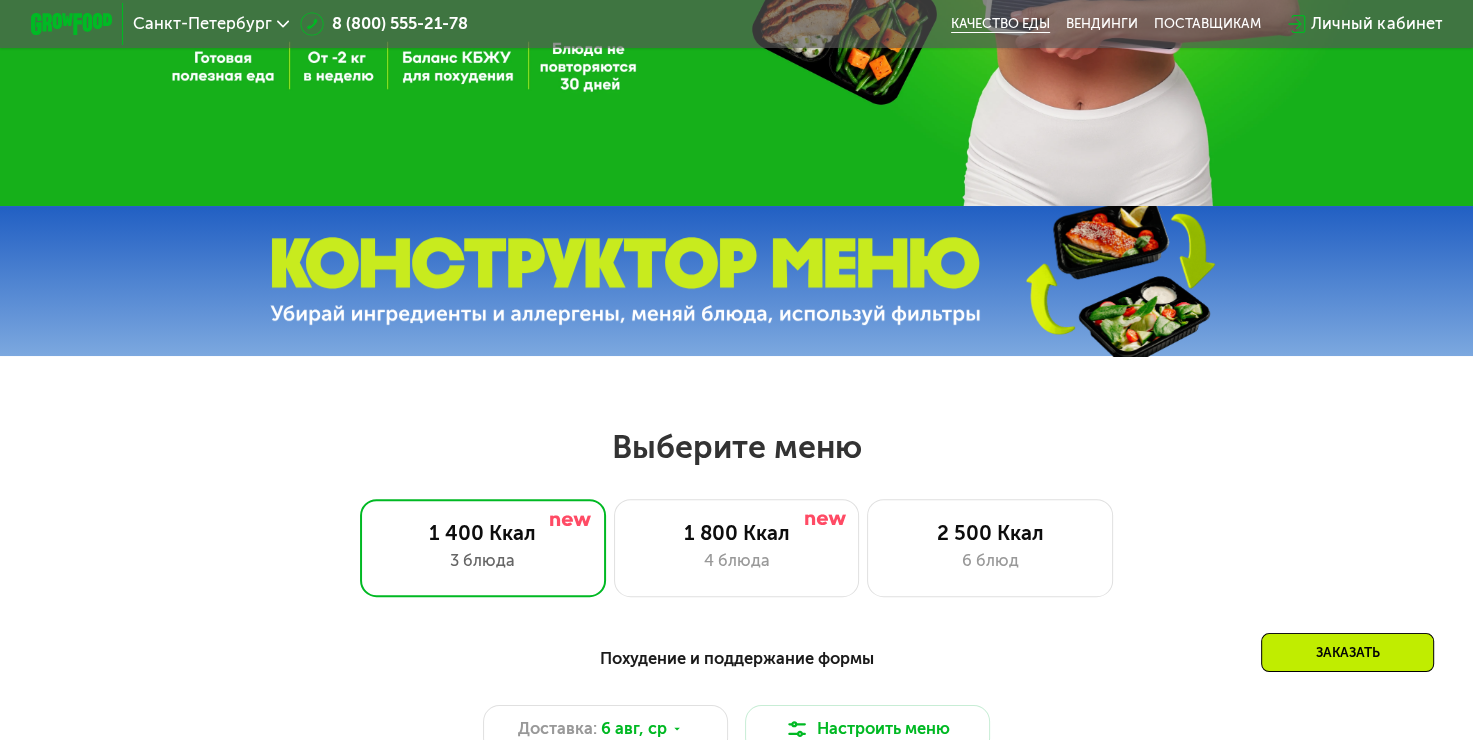 click on "Качество еды" at bounding box center (1000, 24) 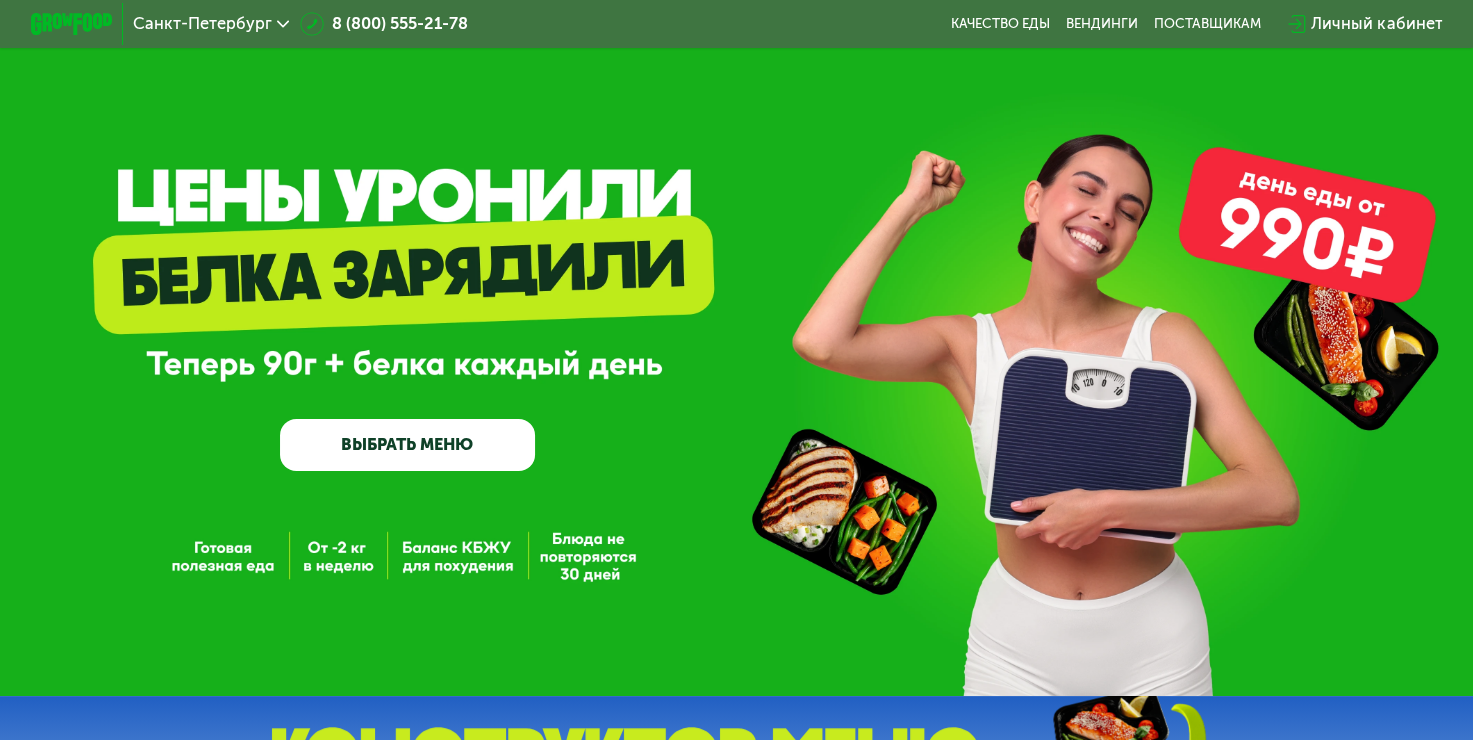 scroll, scrollTop: 94, scrollLeft: 0, axis: vertical 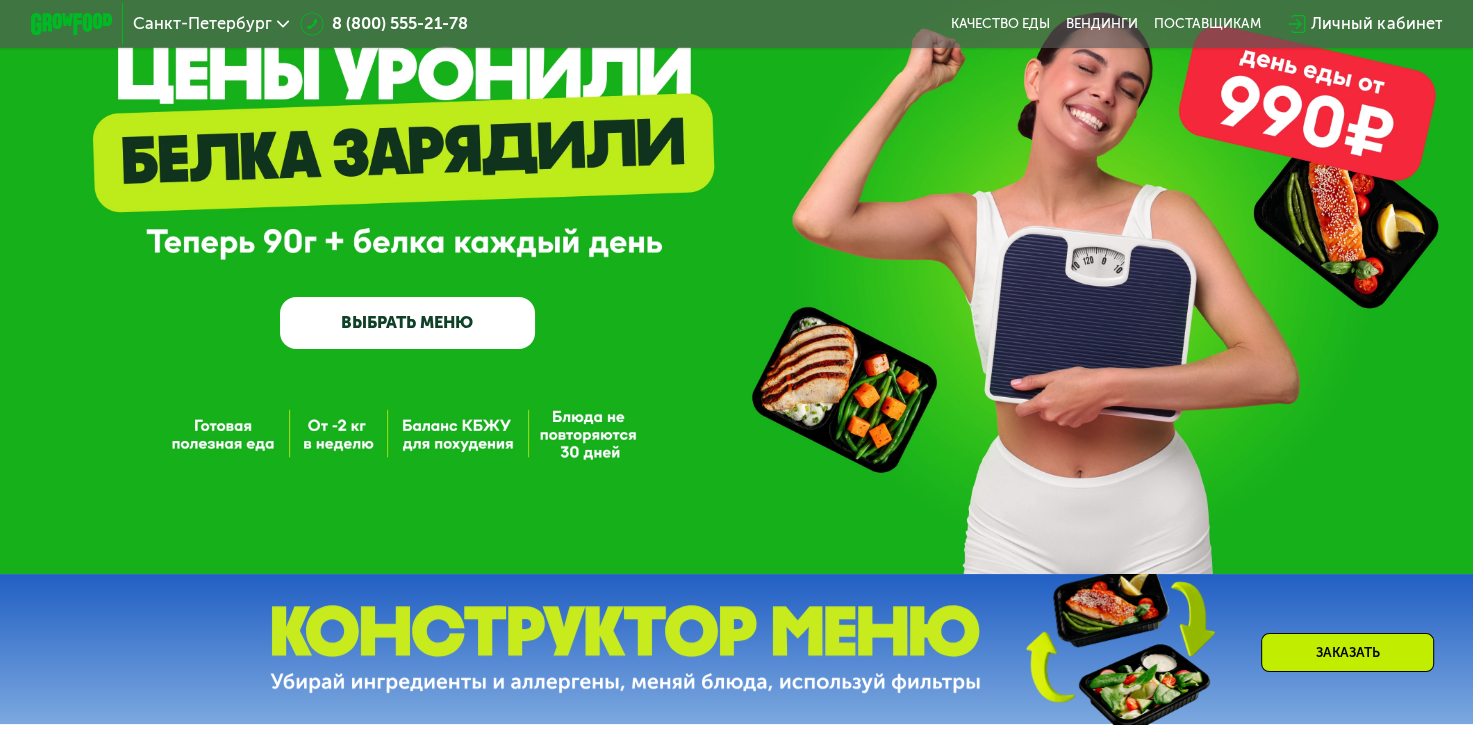 click on "ВЫБРАТЬ МЕНЮ" at bounding box center (407, 322) 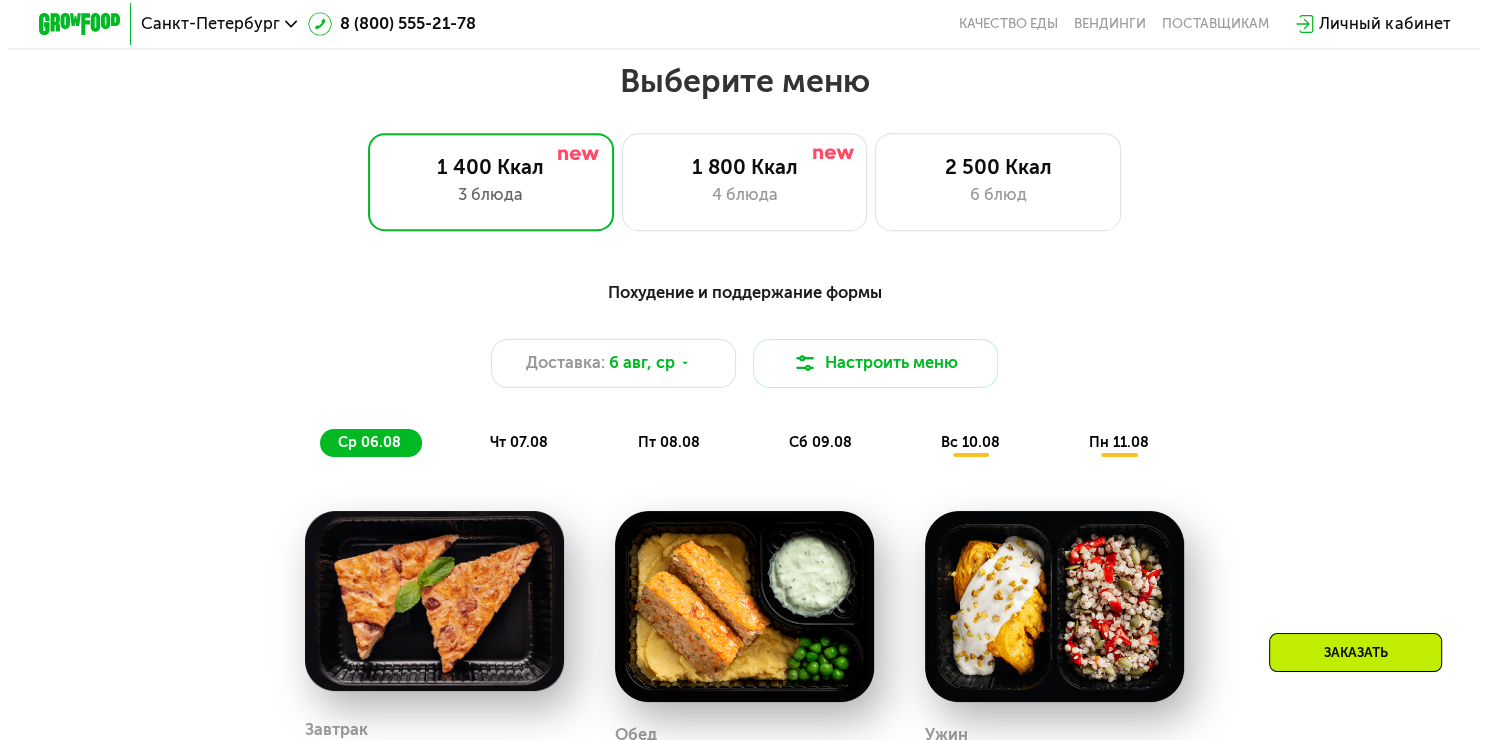 scroll, scrollTop: 828, scrollLeft: 0, axis: vertical 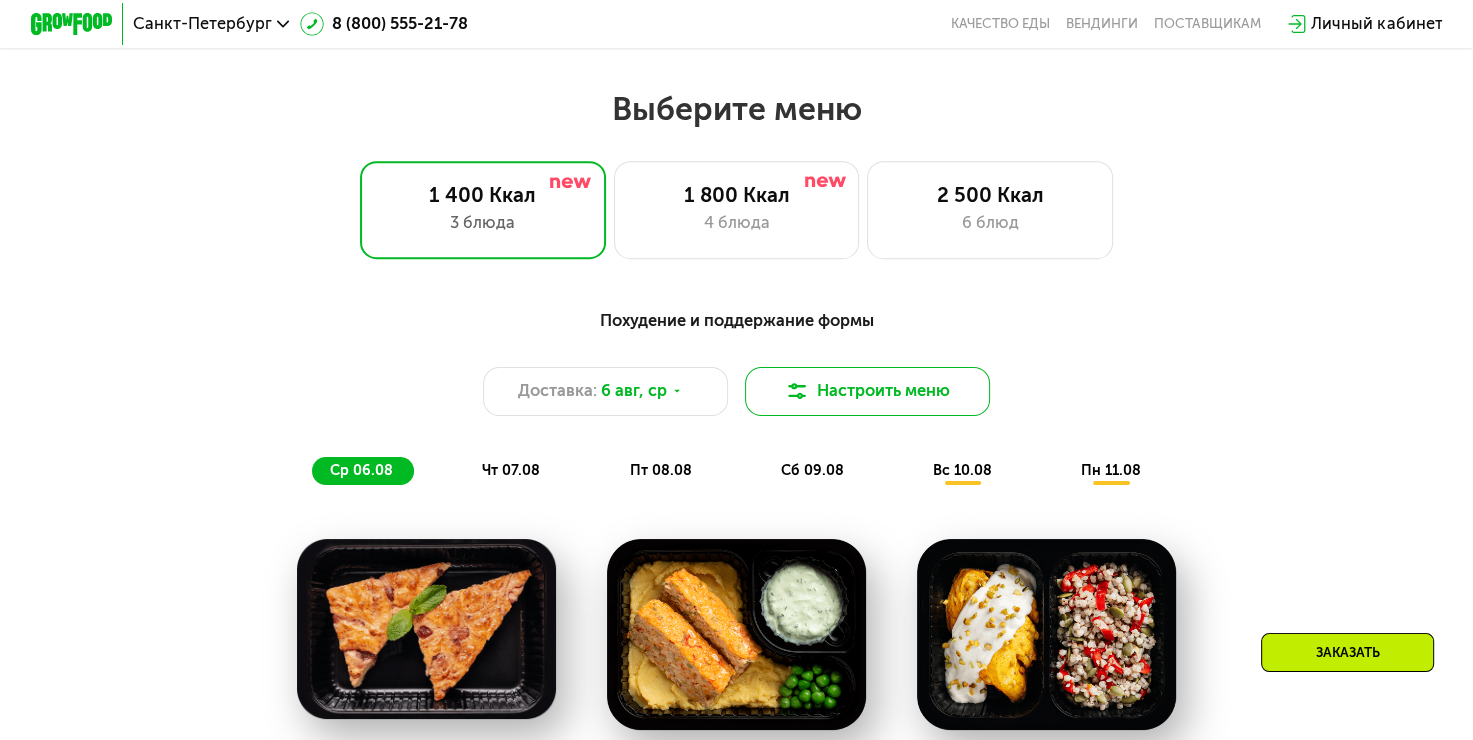 click on "Настроить меню" at bounding box center (868, 391) 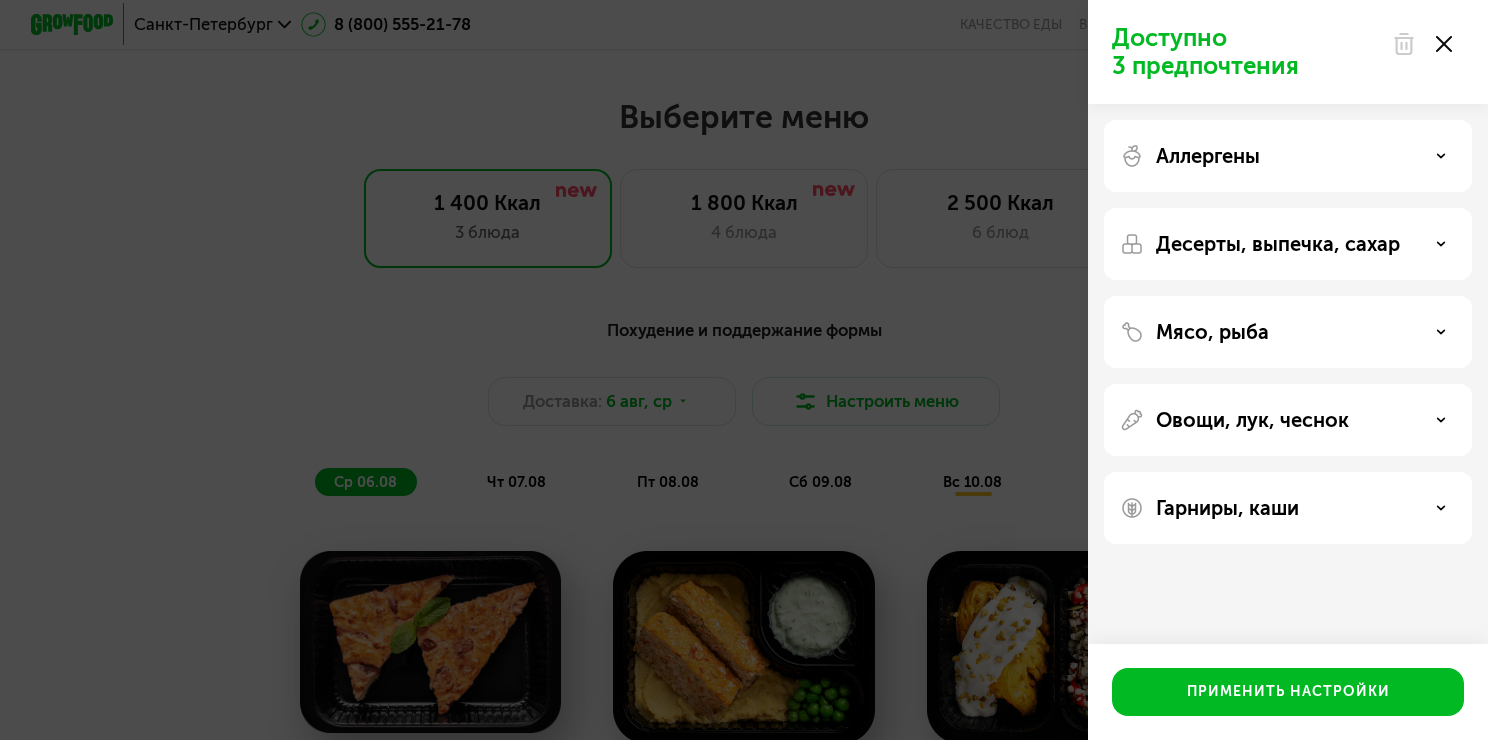 click on "Аллергены" at bounding box center [1288, 156] 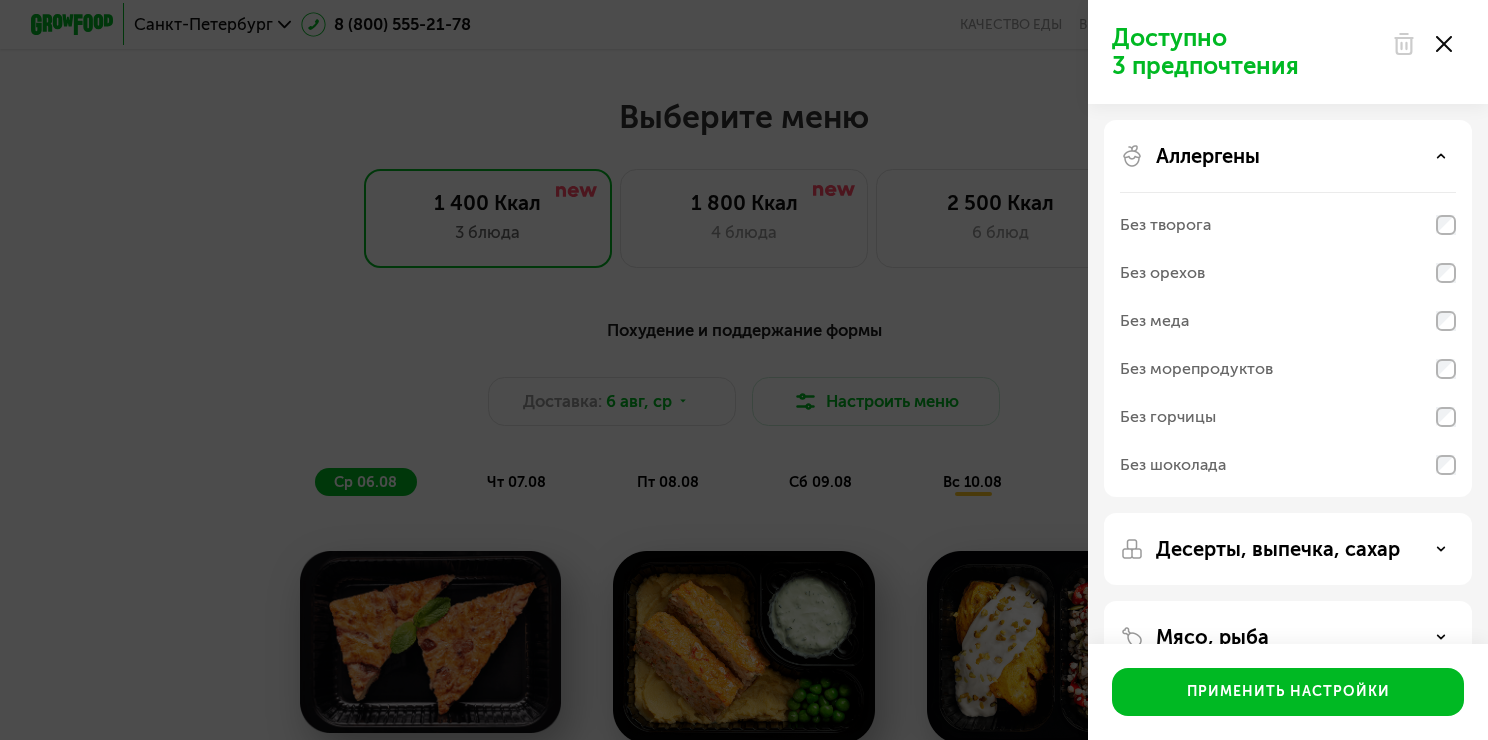click on "Аллергены Без творога Без орехов Без меда Без морепродуктов Без горчицы Без шоколада" 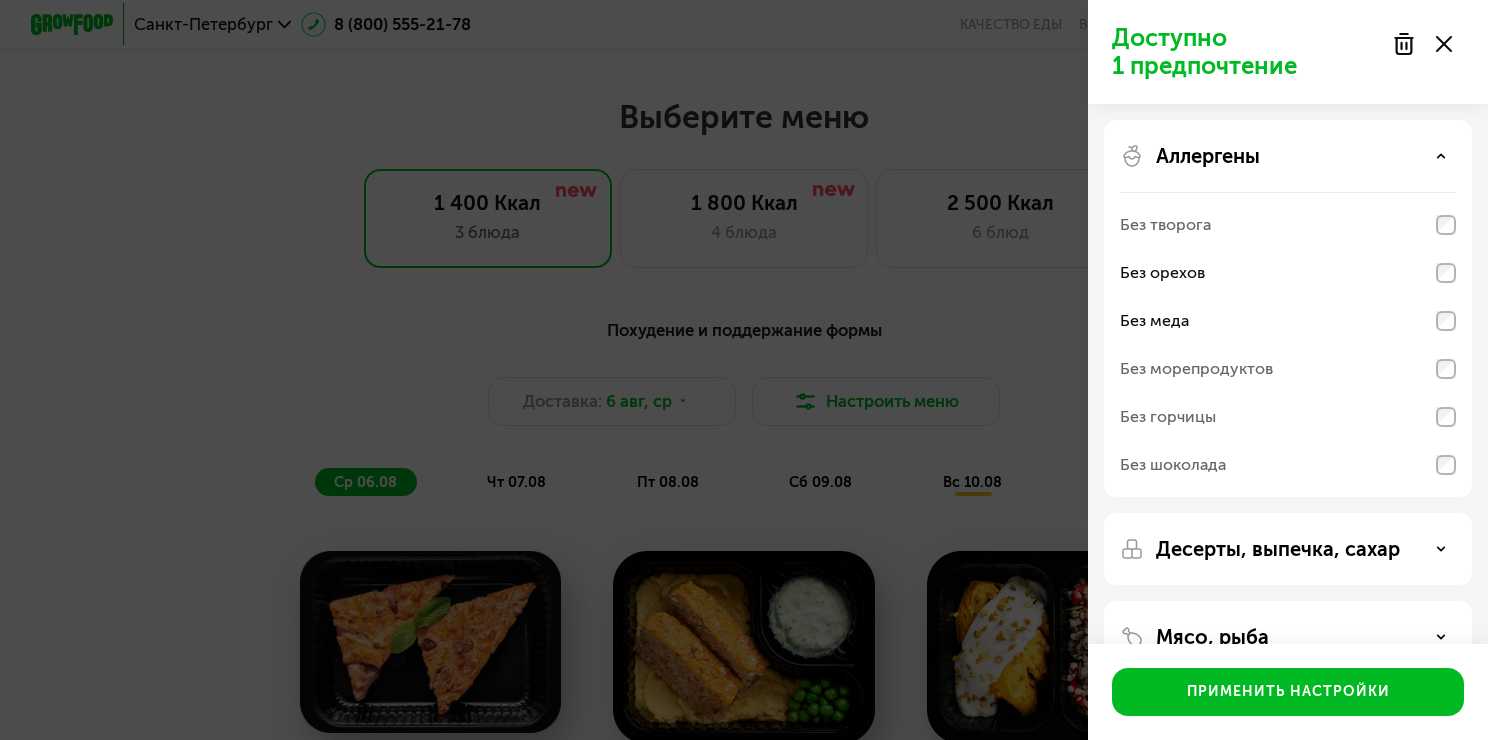 click on "Аллергены" at bounding box center (1288, 156) 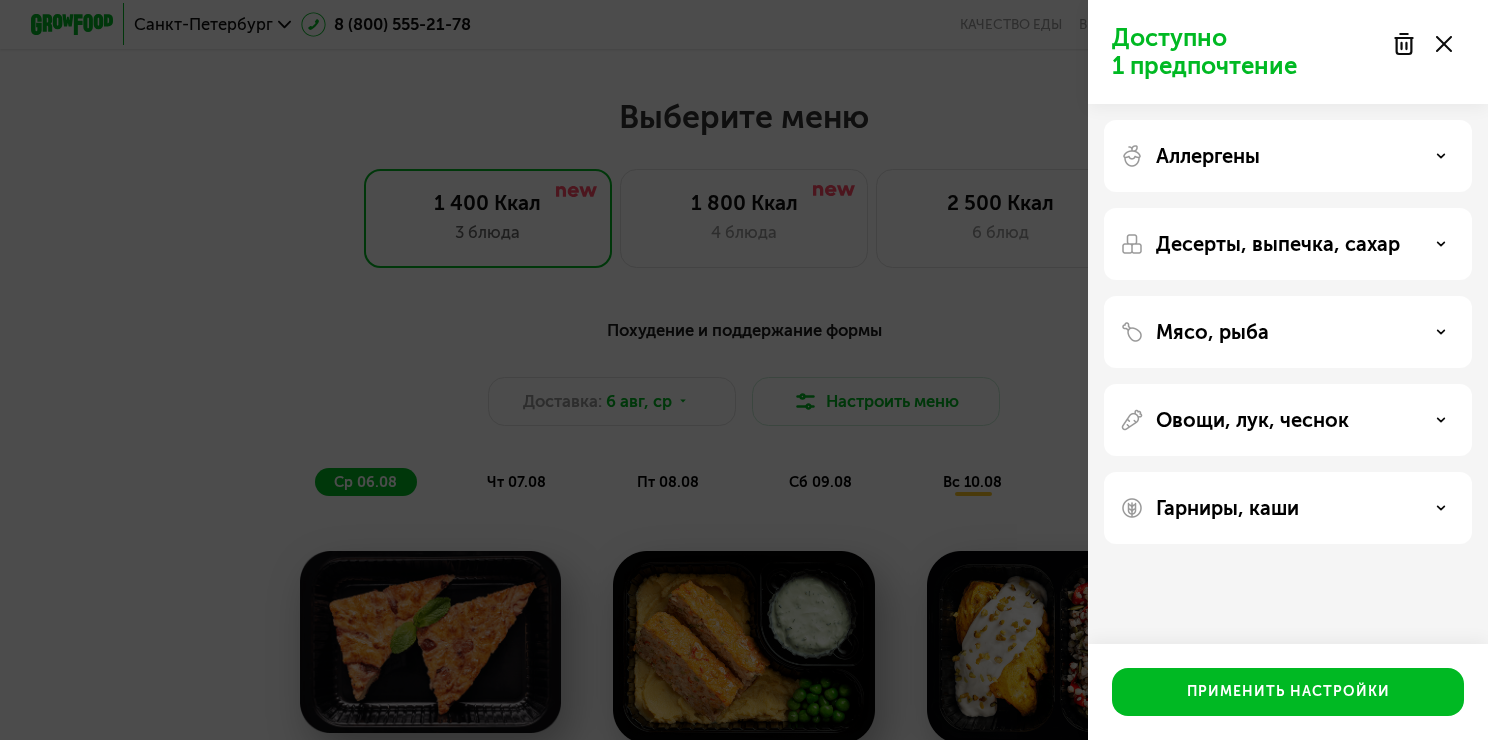 click on "Десерты, выпечка, сахар" at bounding box center (1288, 244) 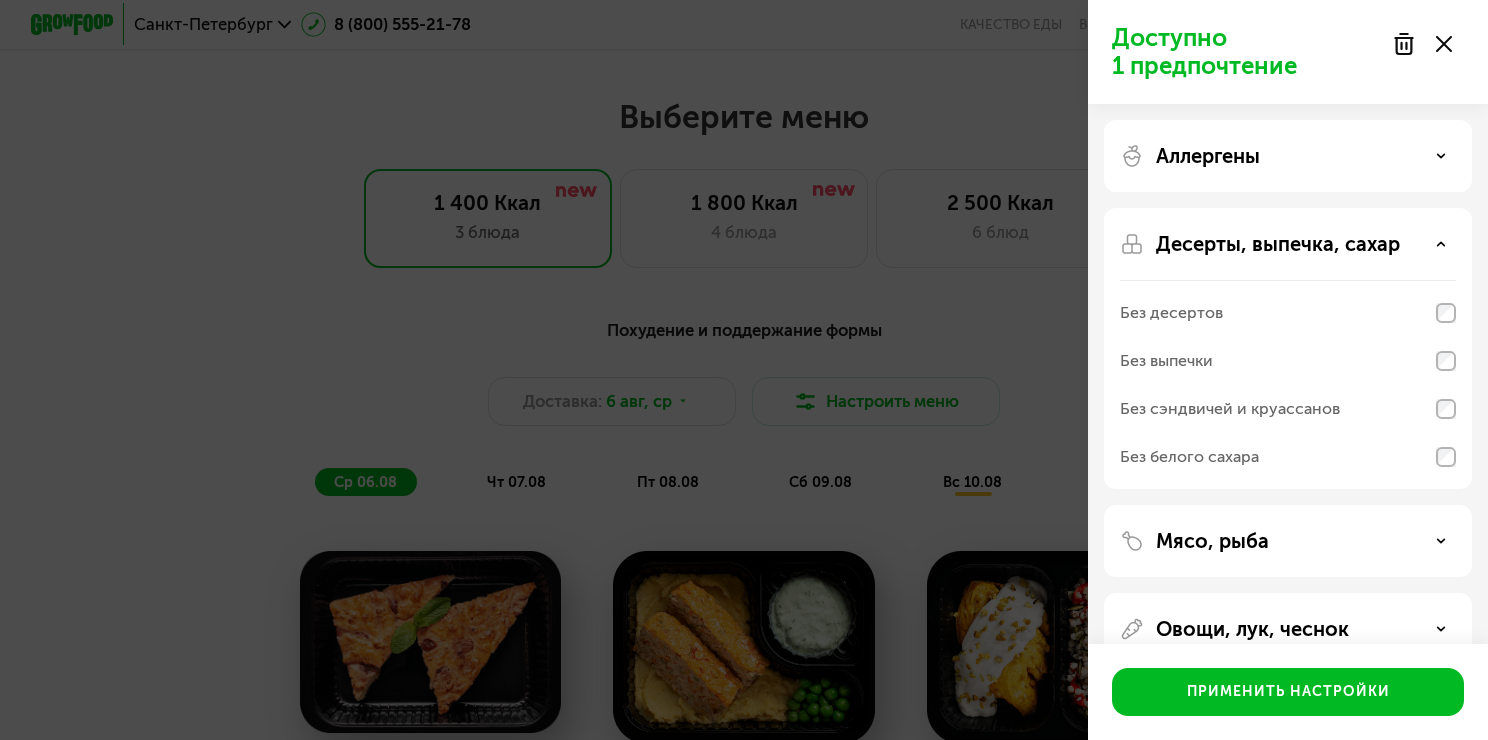 click on "Десерты, выпечка, сахар" at bounding box center (1288, 244) 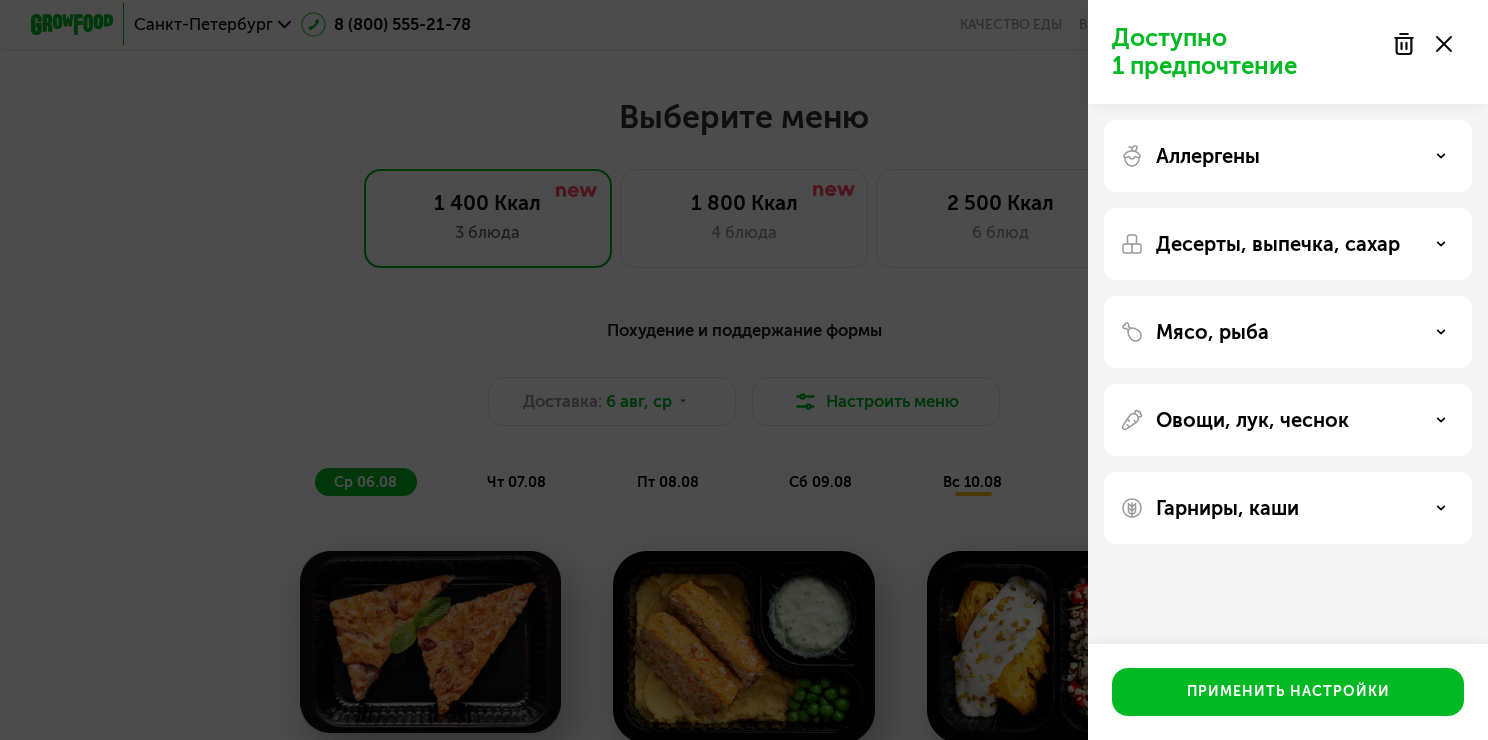 click on "Мясо, рыба" at bounding box center [1288, 332] 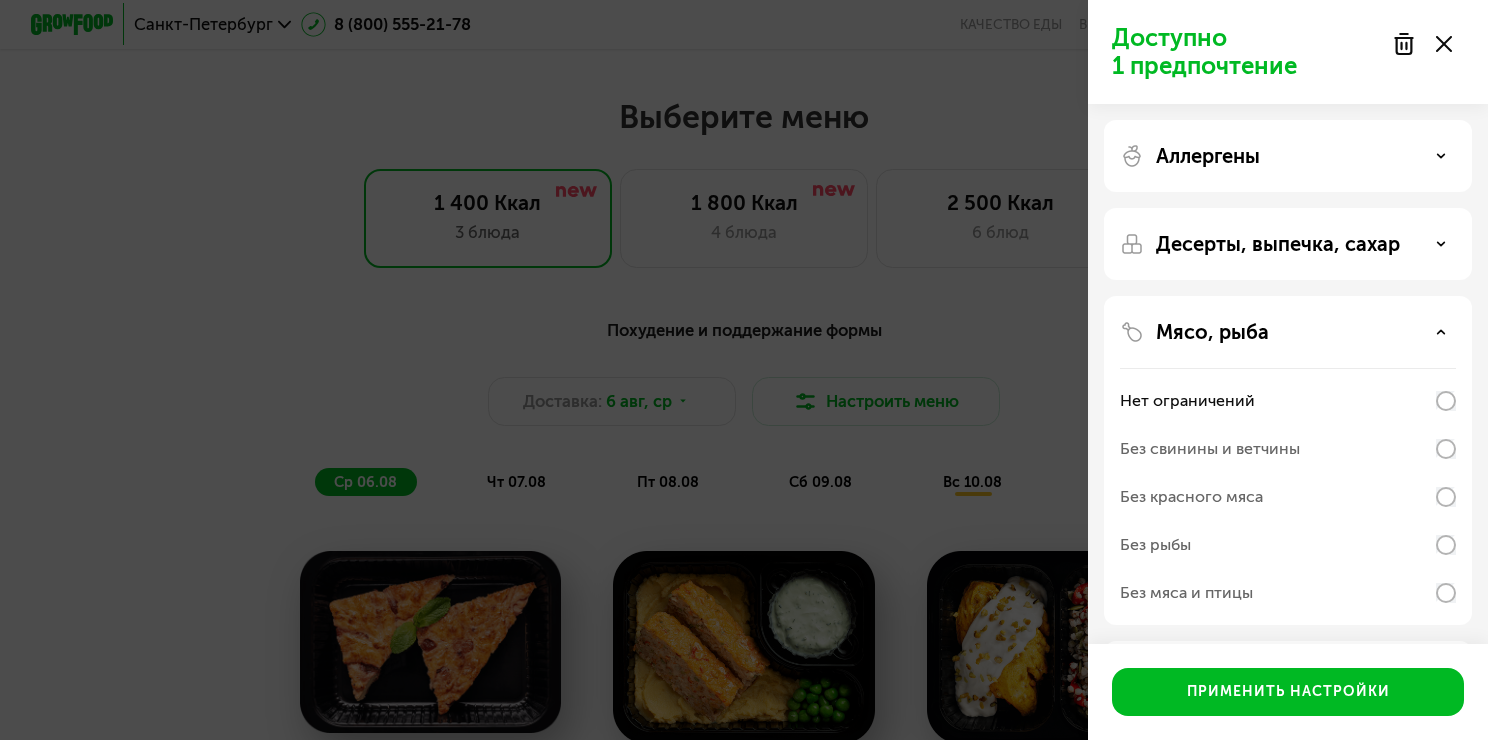 click on "Мясо, рыба" at bounding box center (1288, 332) 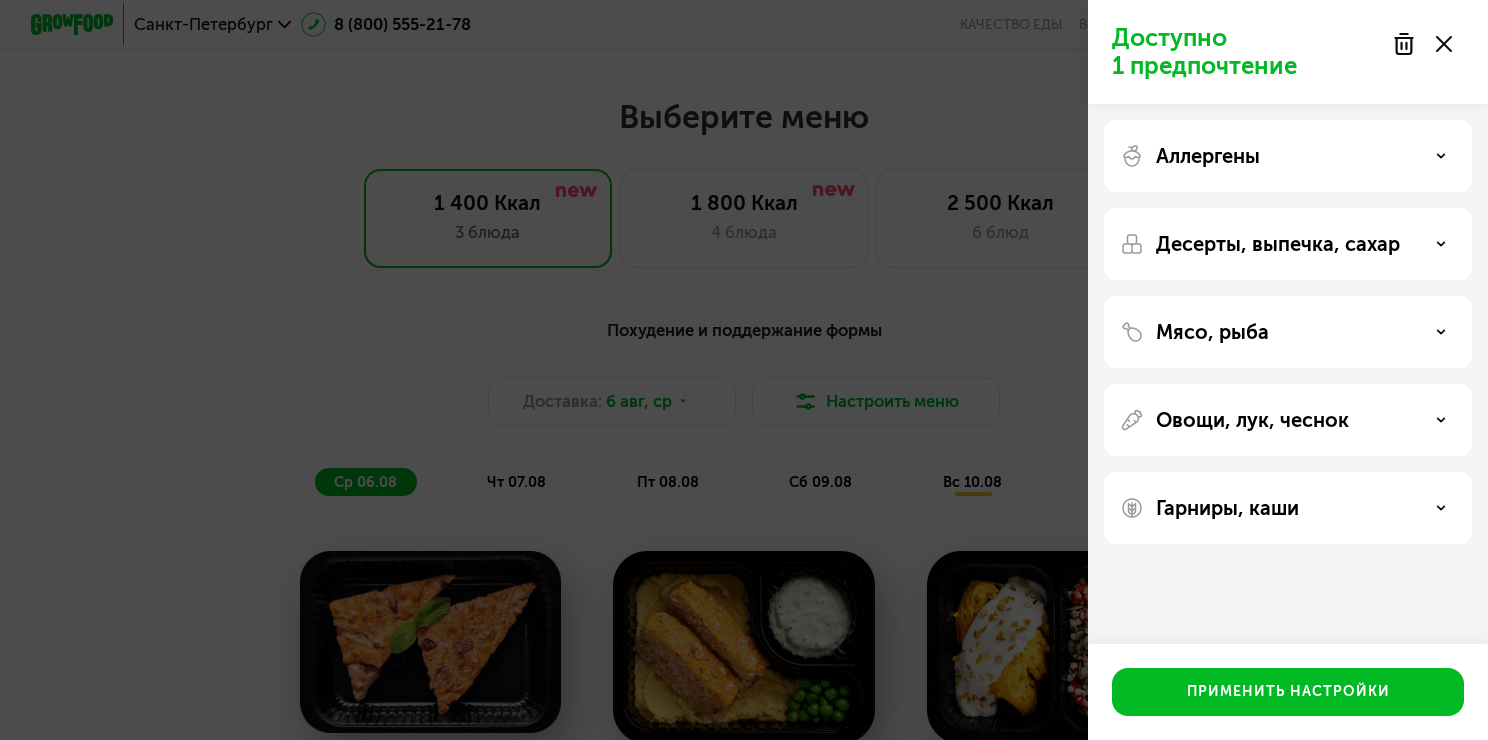 click on "Овощи, лук, чеснок" at bounding box center [1288, 420] 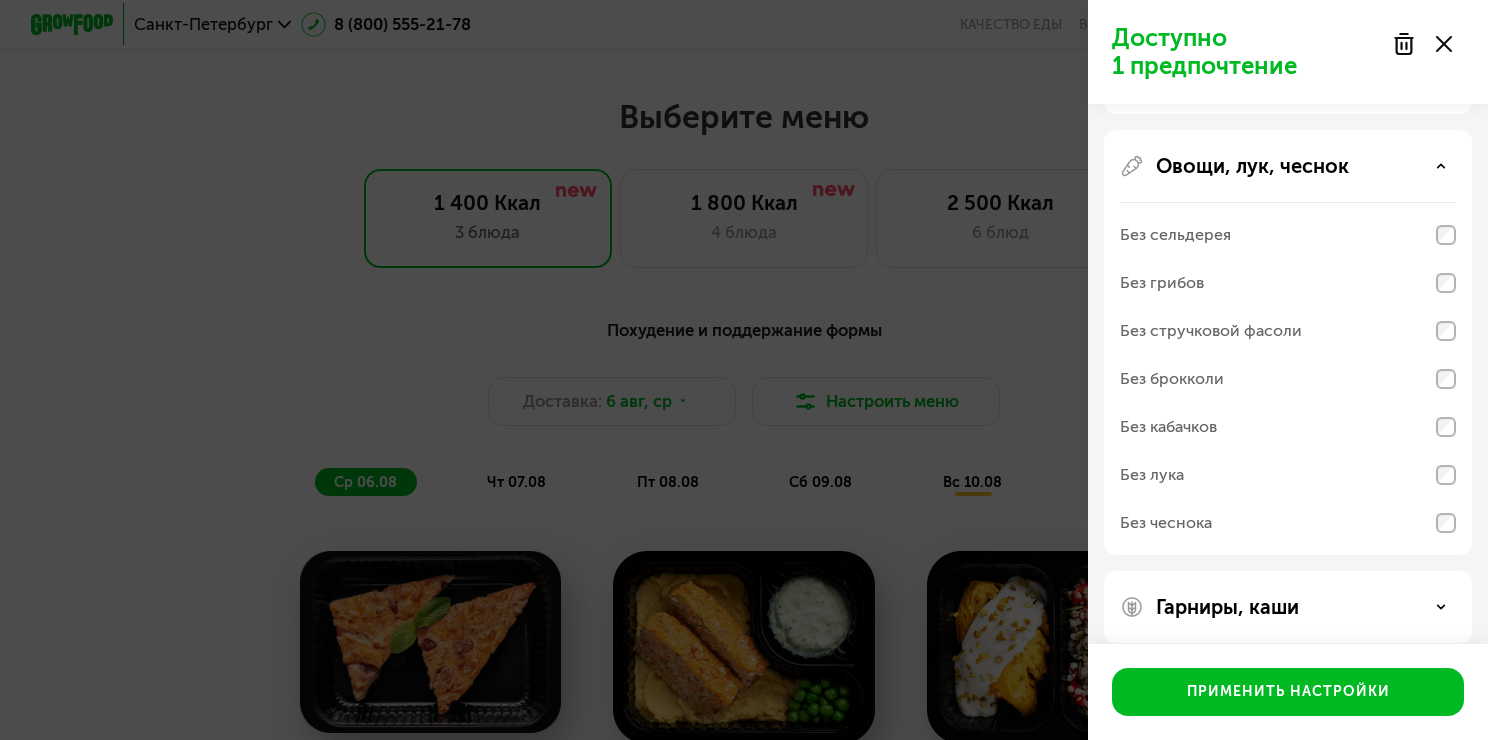 scroll, scrollTop: 255, scrollLeft: 0, axis: vertical 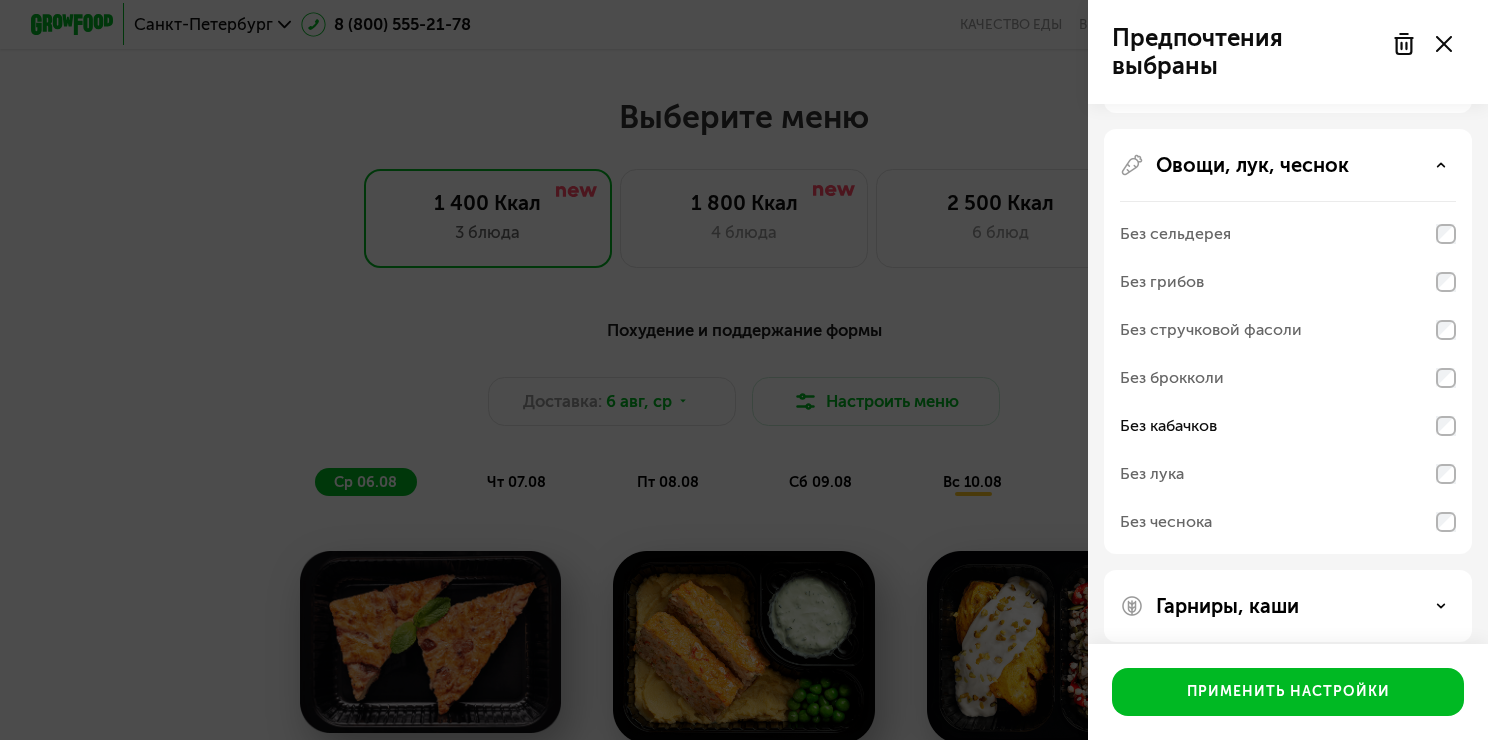 click on "Овощи, лук, чеснок" at bounding box center [1288, 165] 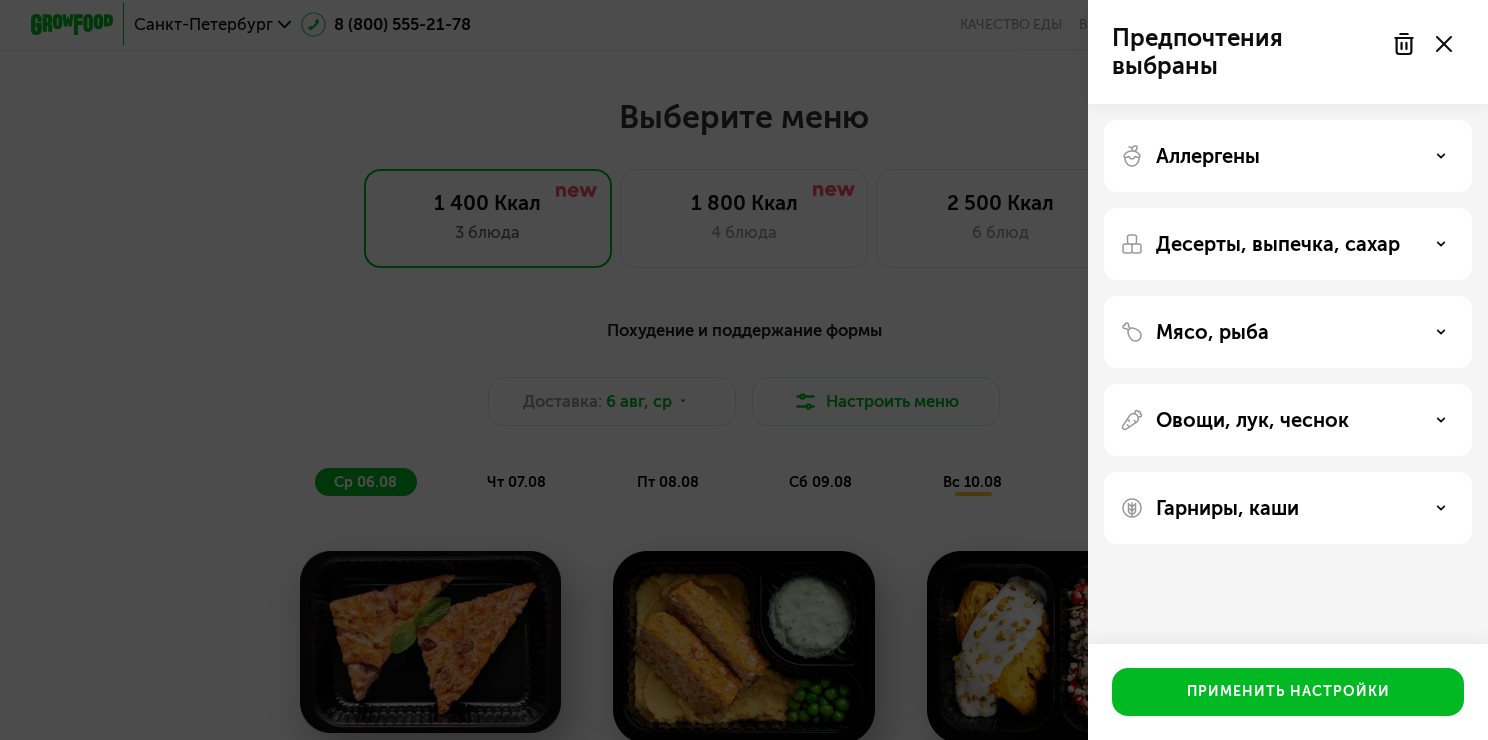 click on "Гарниры, каши" 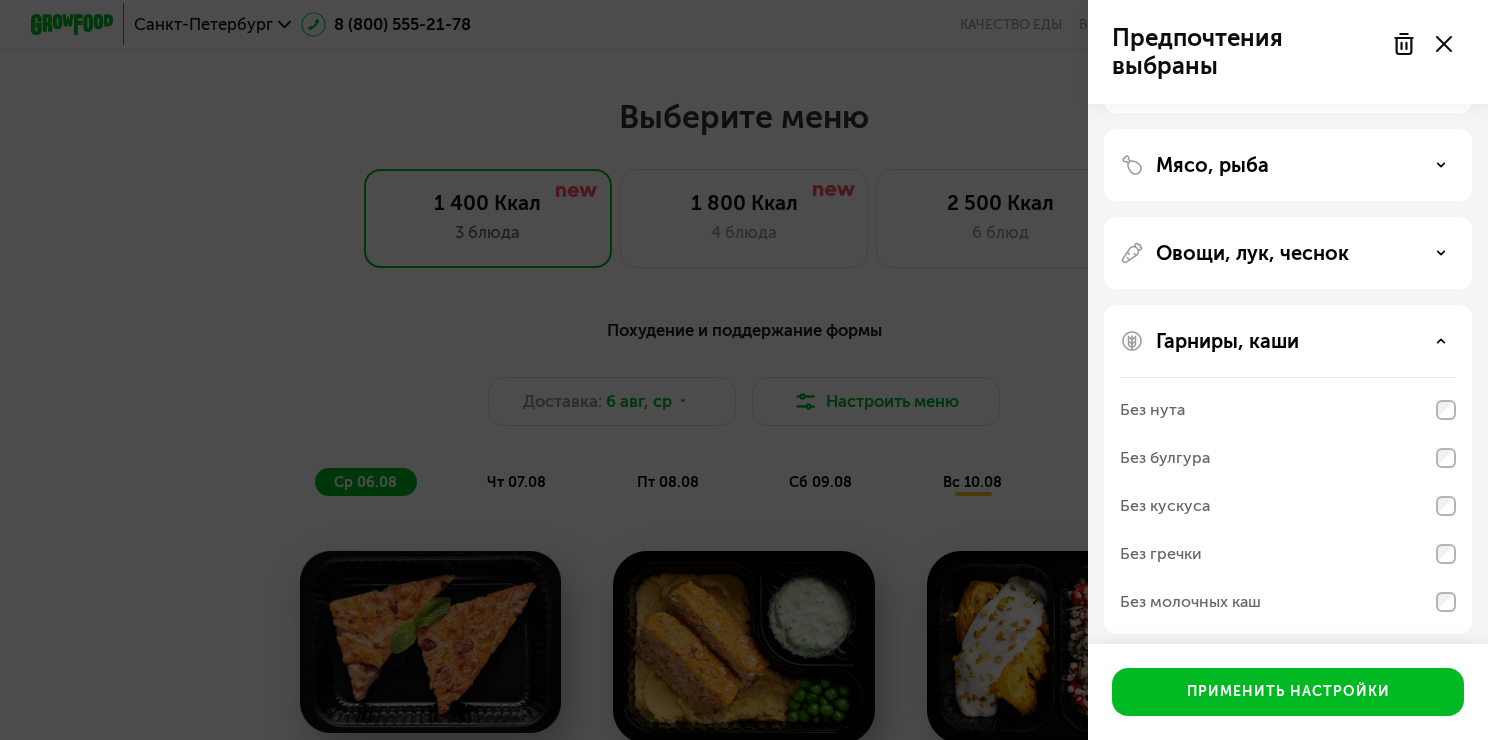 scroll, scrollTop: 176, scrollLeft: 0, axis: vertical 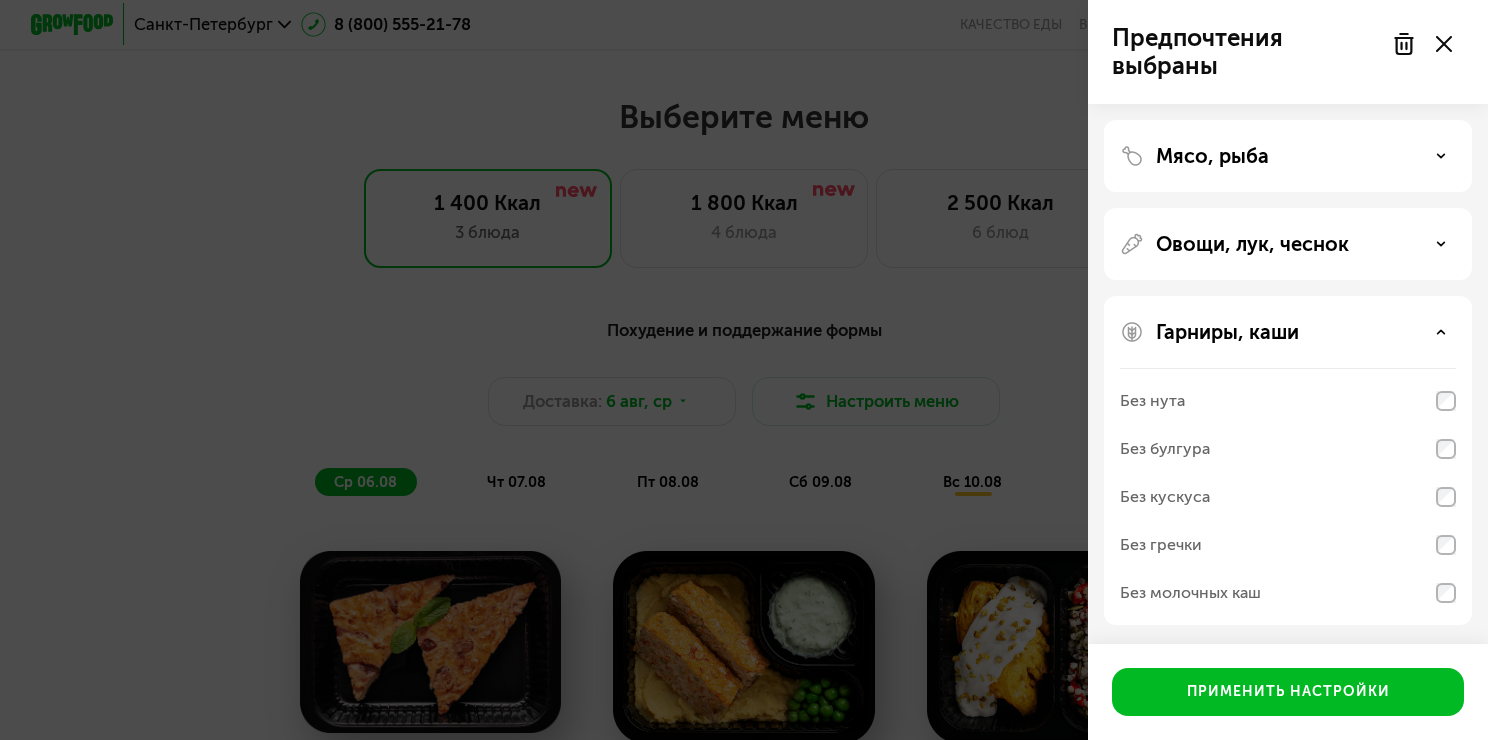 click on "Без нута" 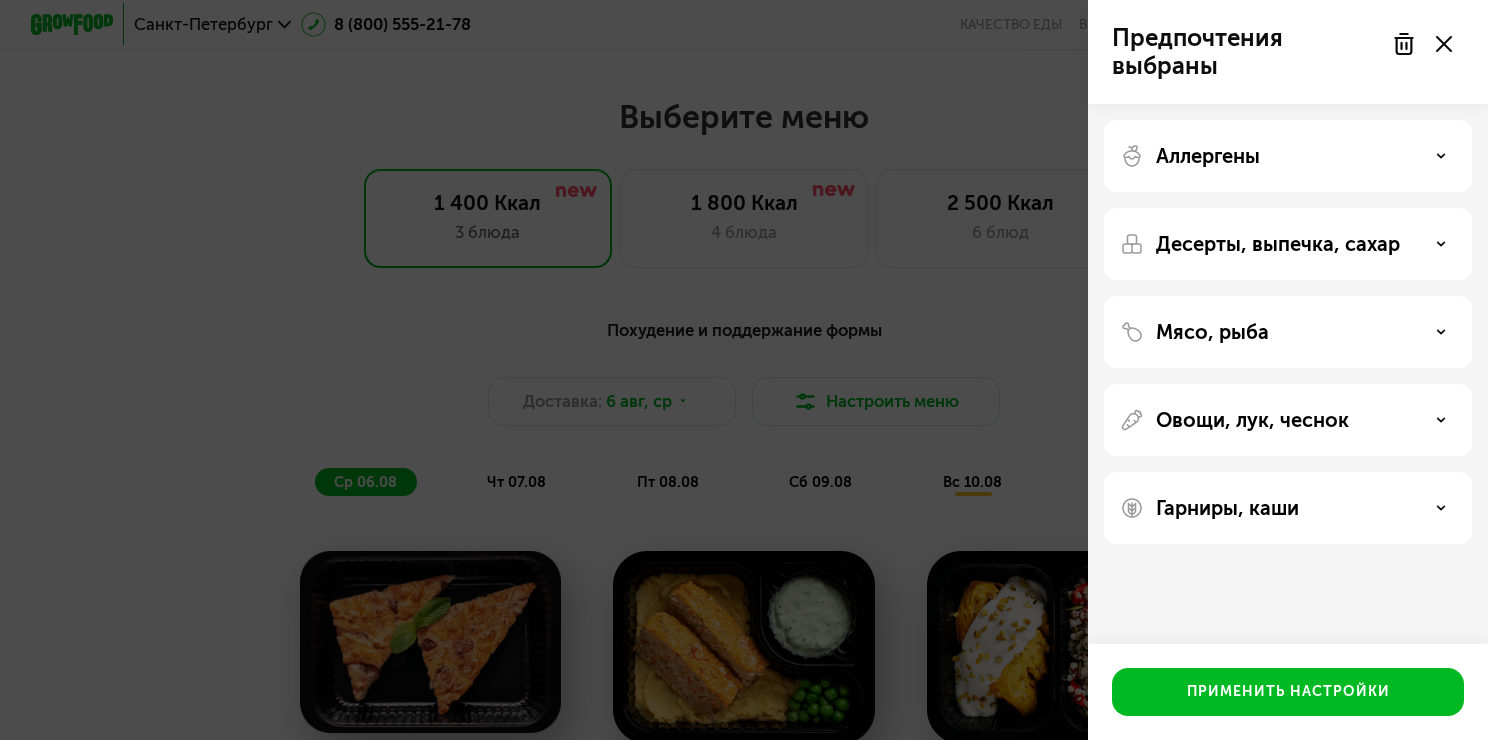click 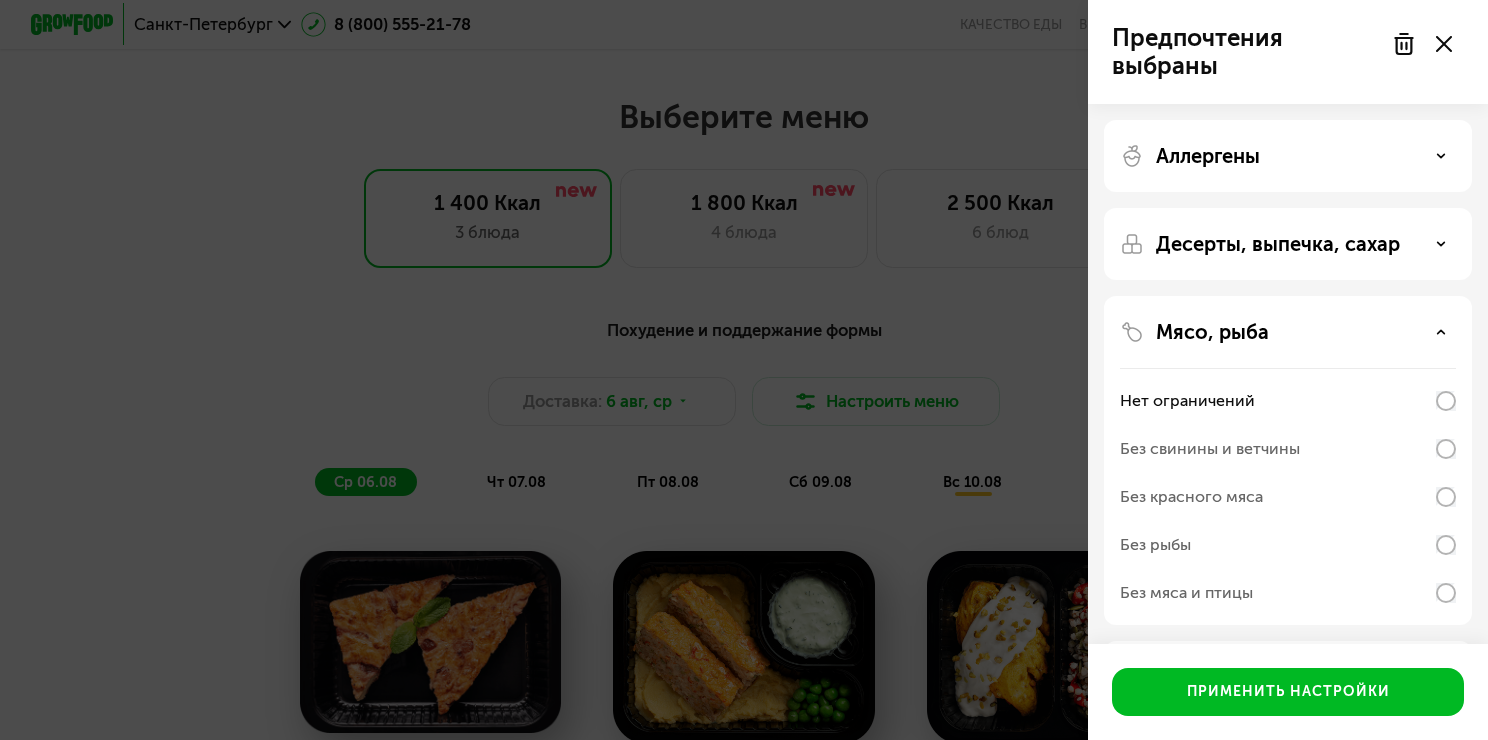click 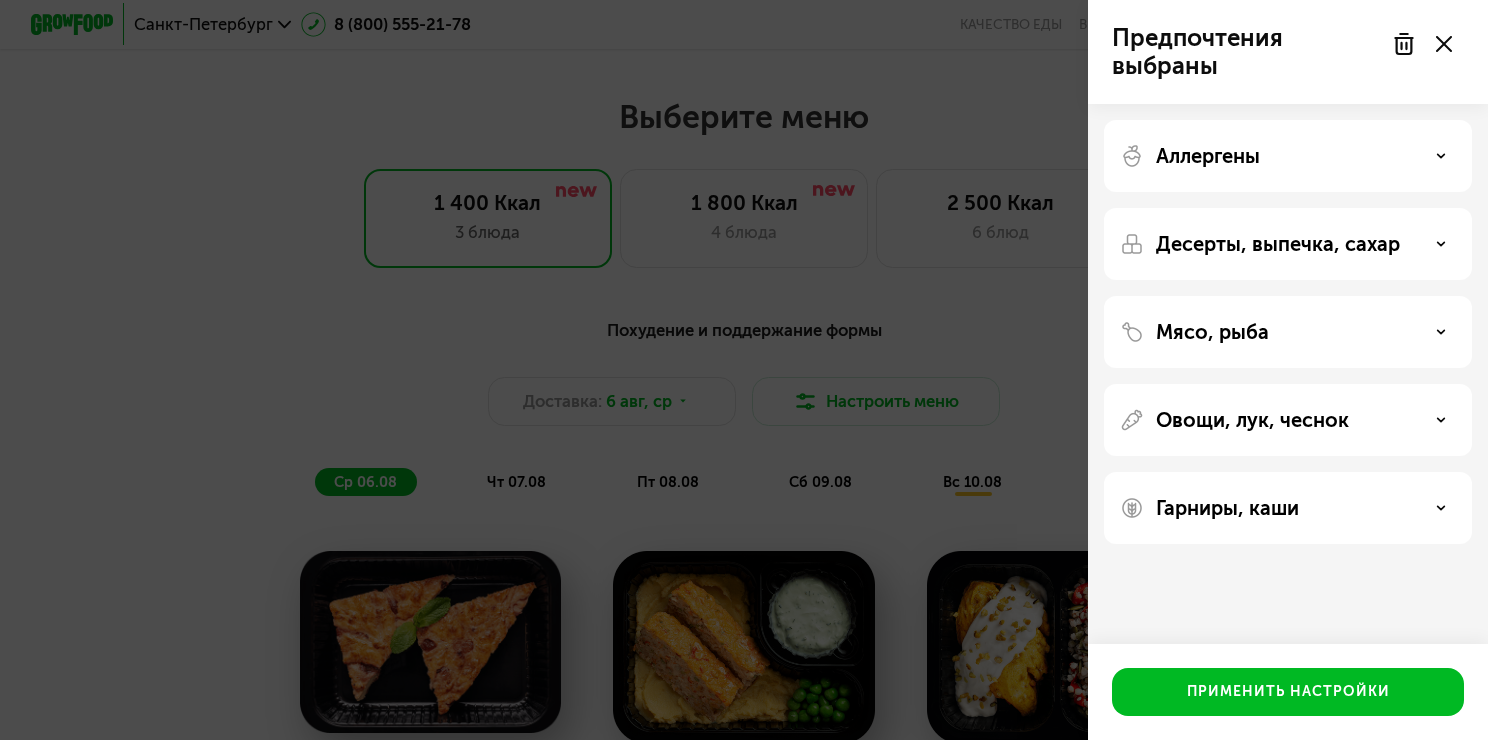 click on "Гарниры, каши" 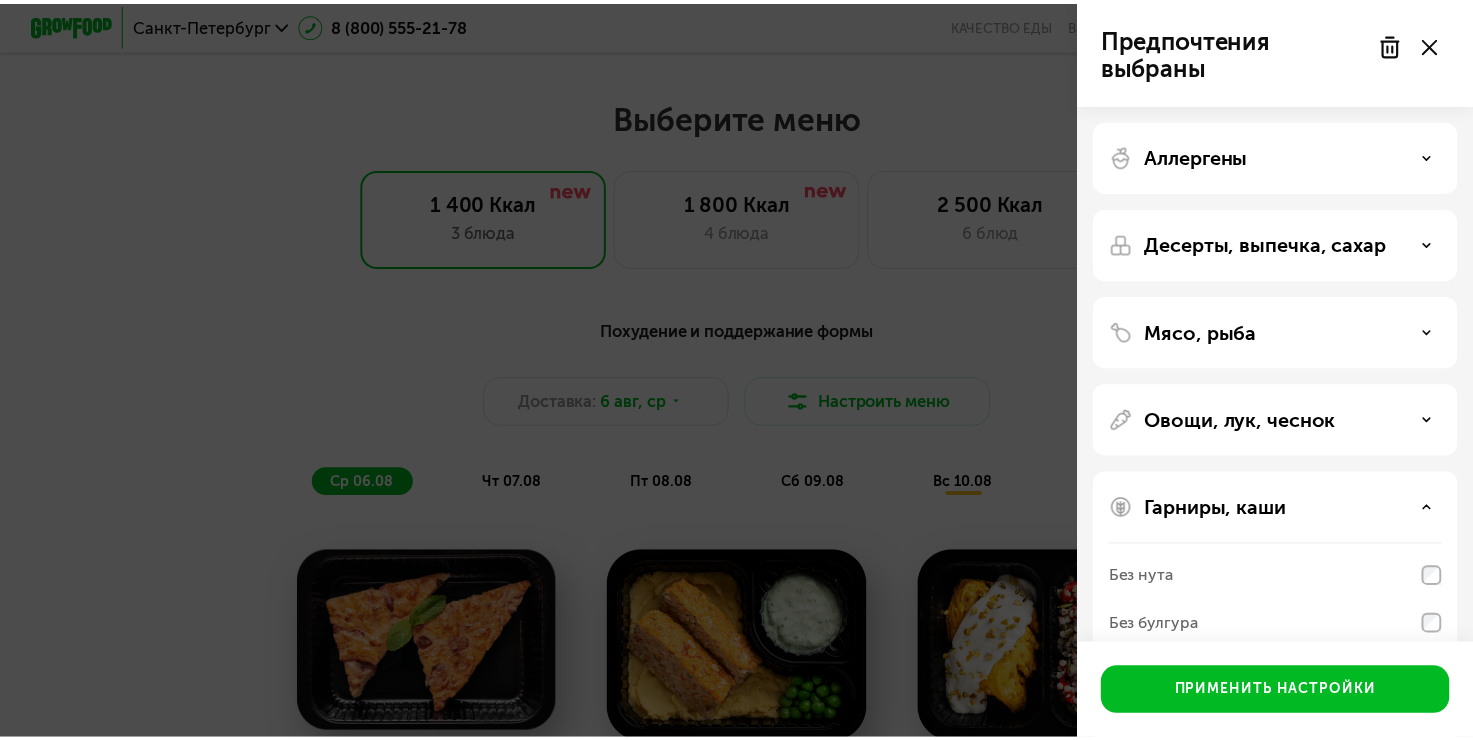 scroll, scrollTop: 176, scrollLeft: 0, axis: vertical 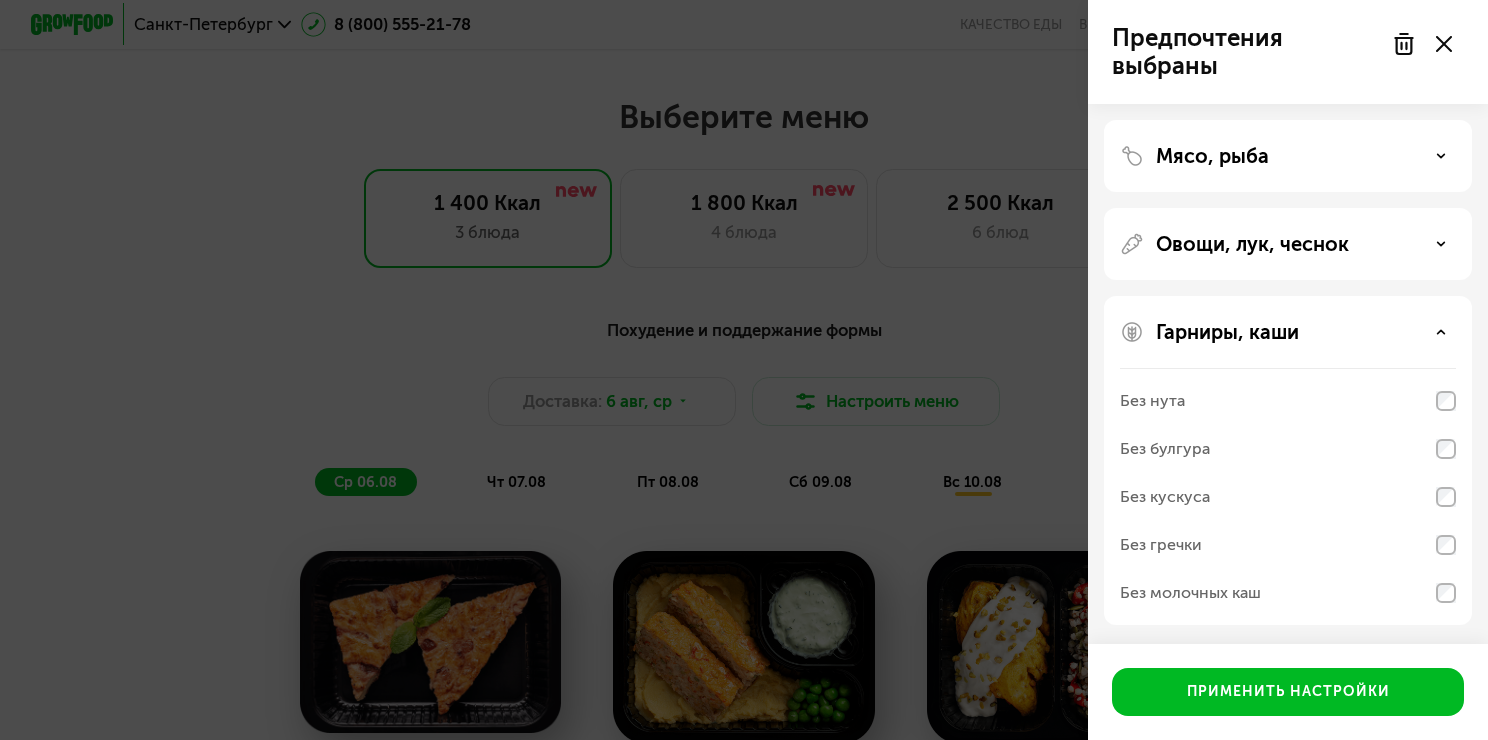 click on "Без гречки" 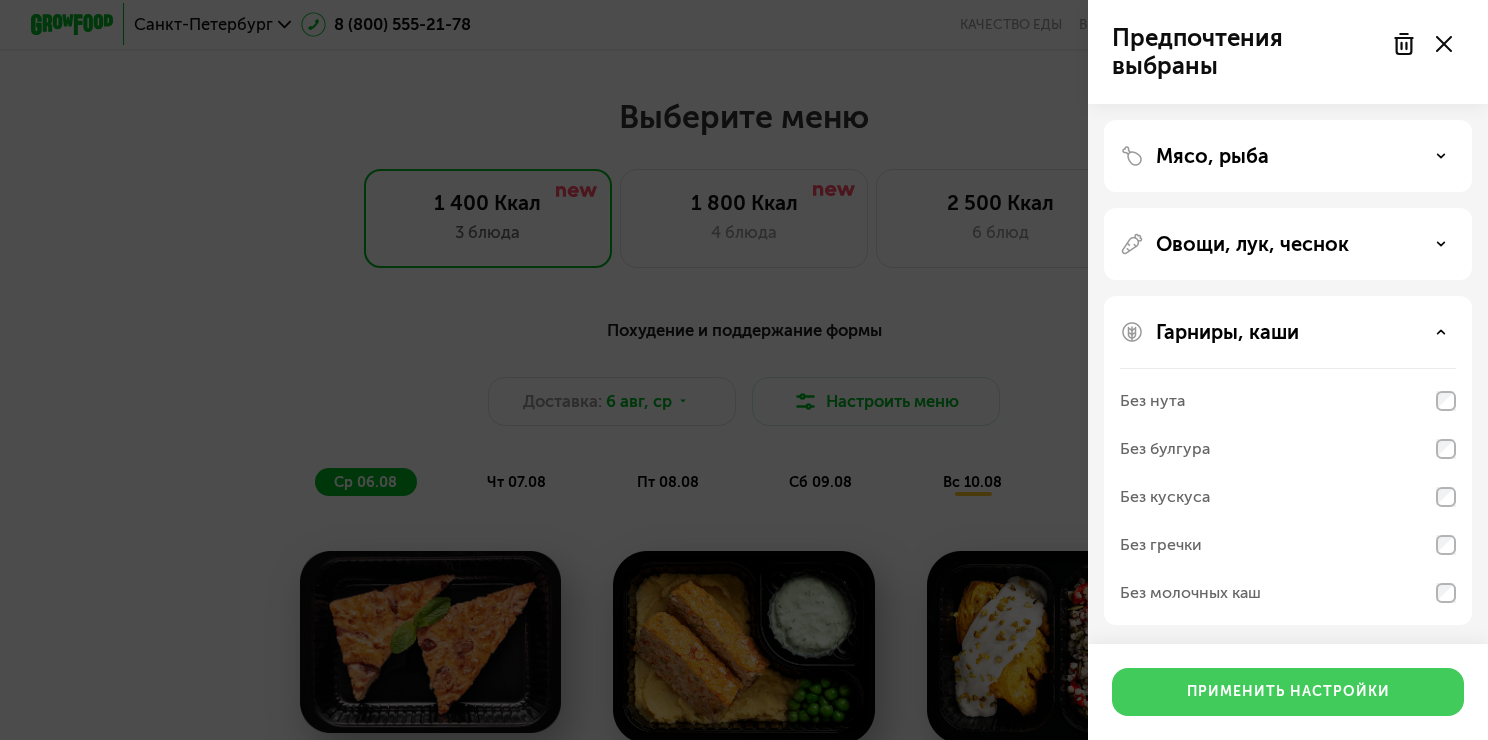 click on "Применить настройки" at bounding box center [1288, 692] 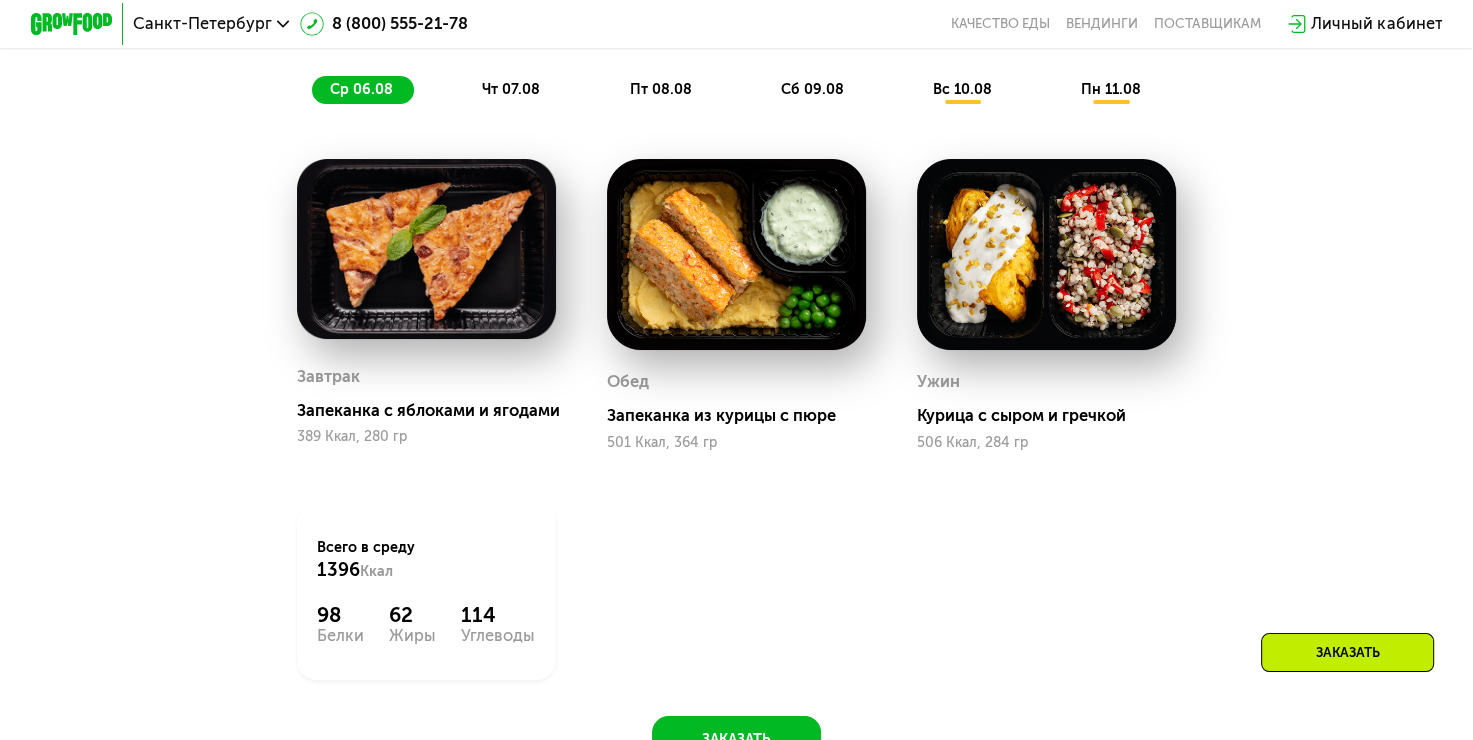scroll, scrollTop: 1235, scrollLeft: 0, axis: vertical 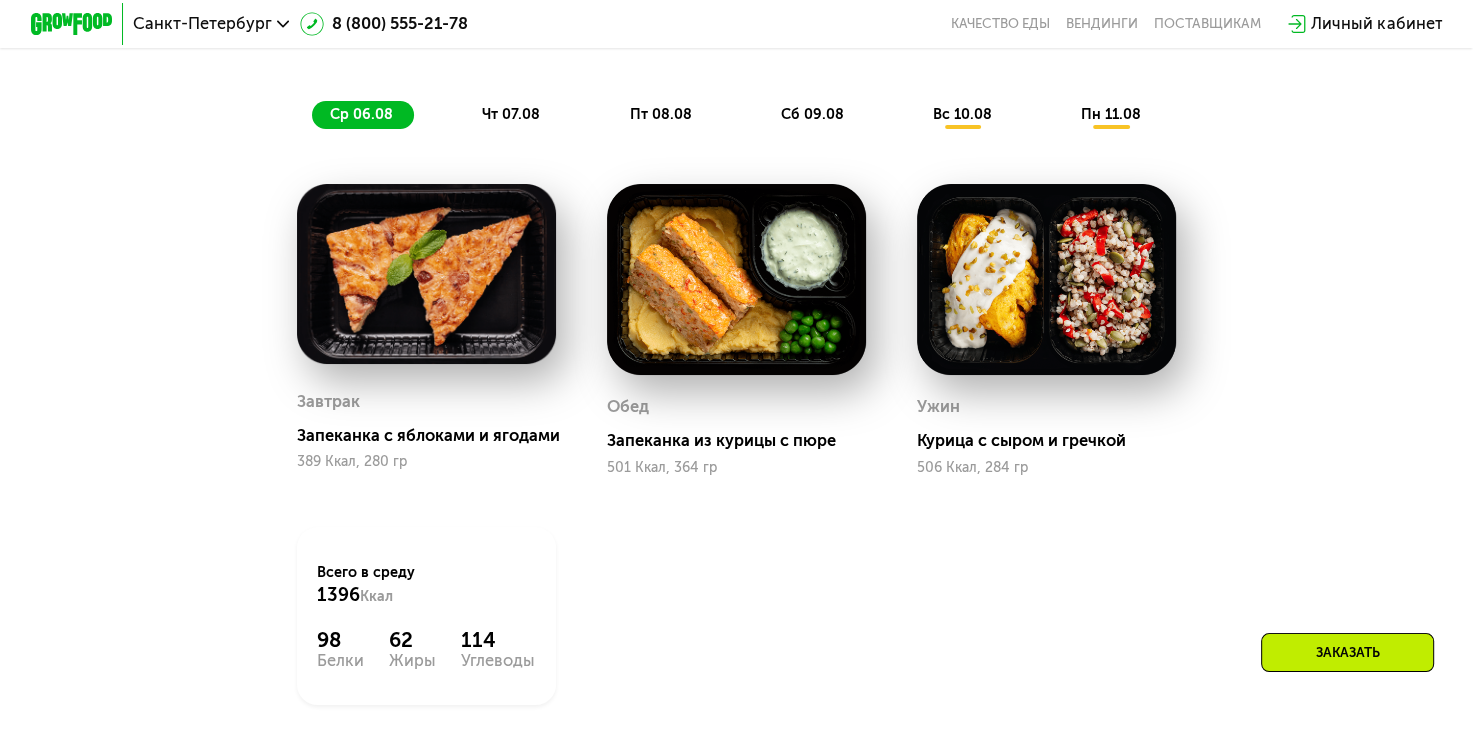 click at bounding box center (736, 279) 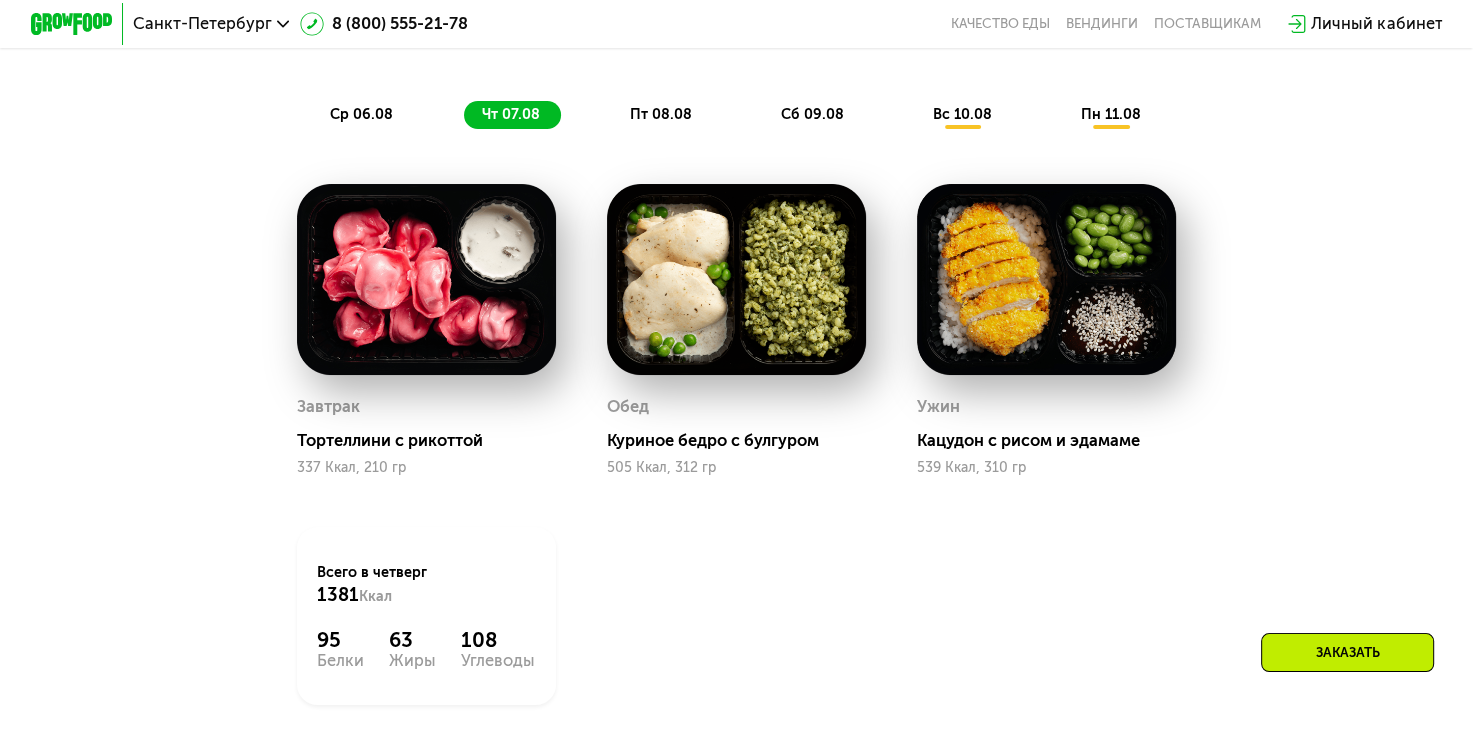 click on "пт 08.08" 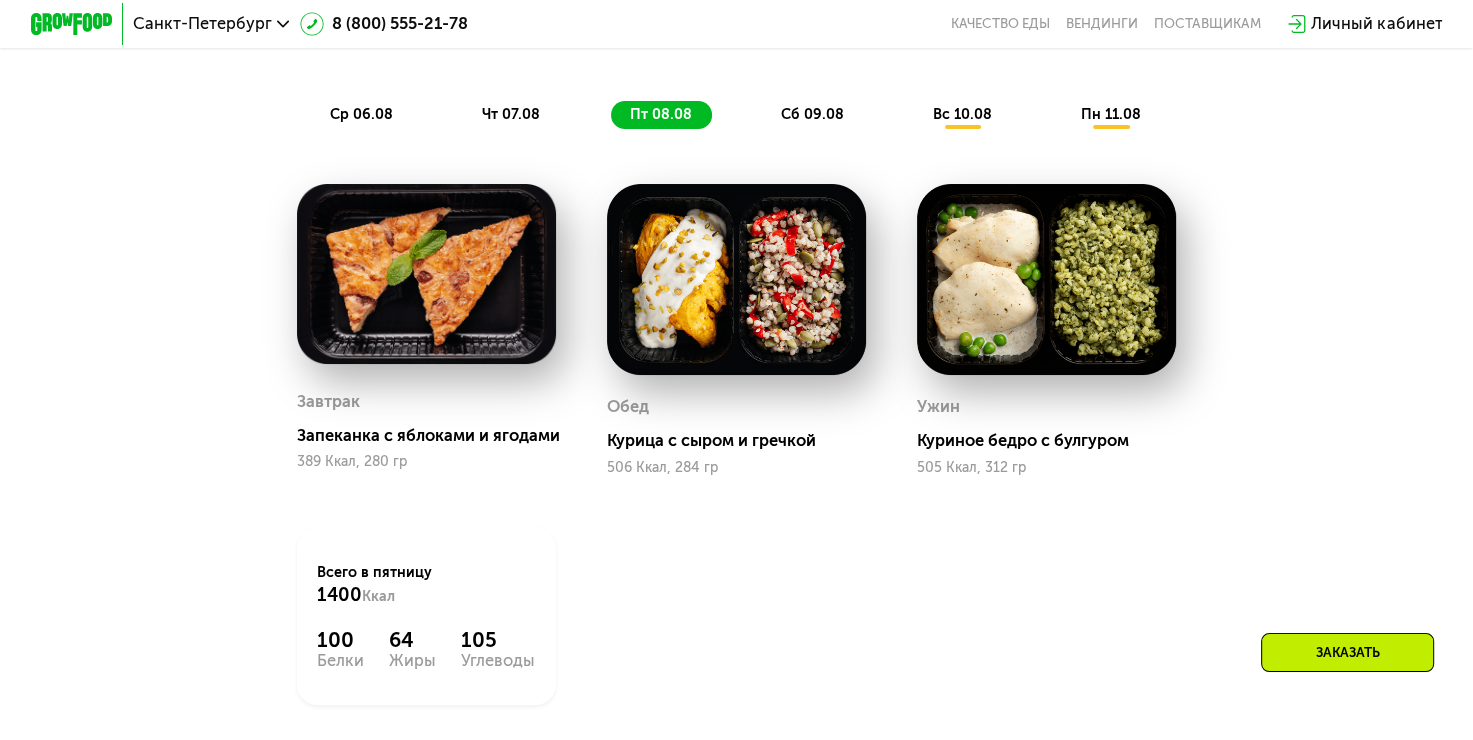 click on "сб 09.08" at bounding box center (811, 114) 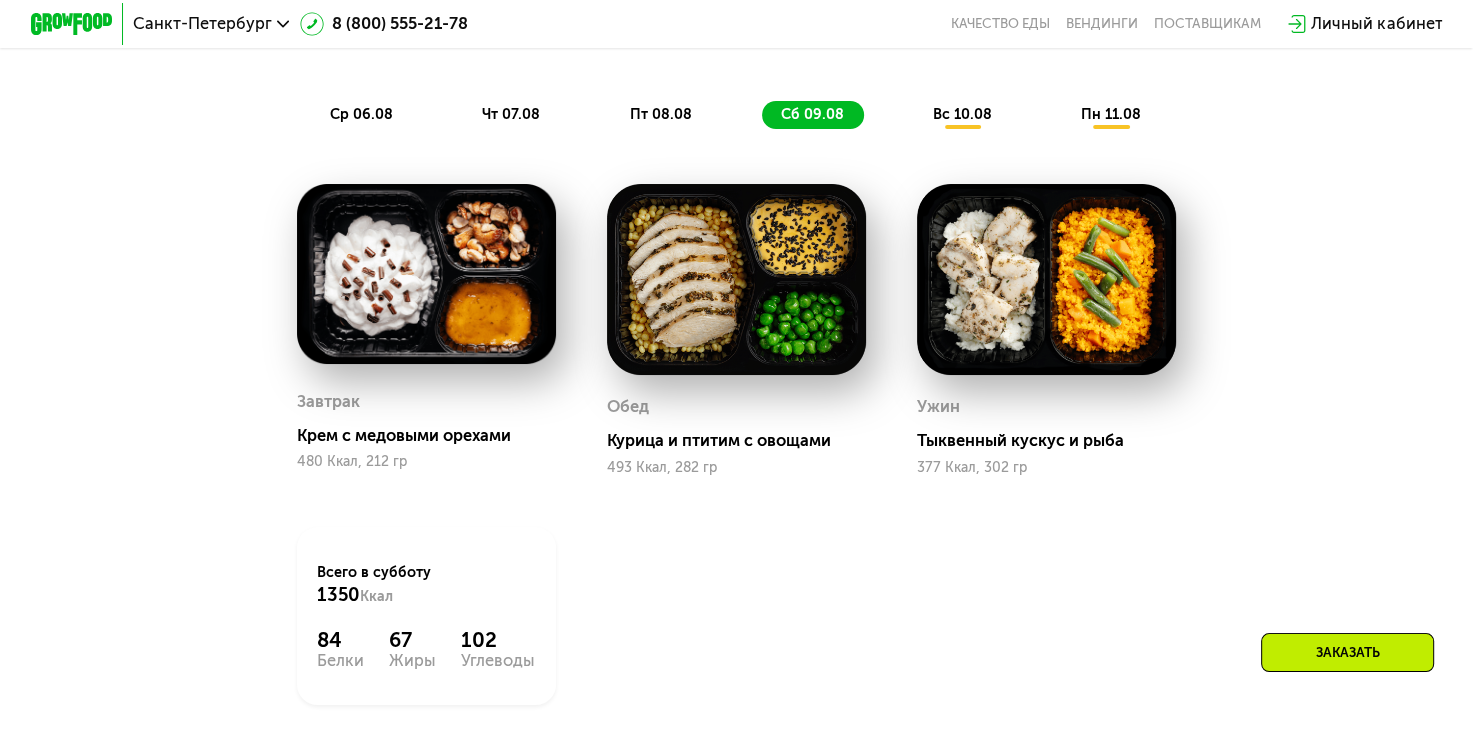 click on "вс 10.08" at bounding box center (962, 114) 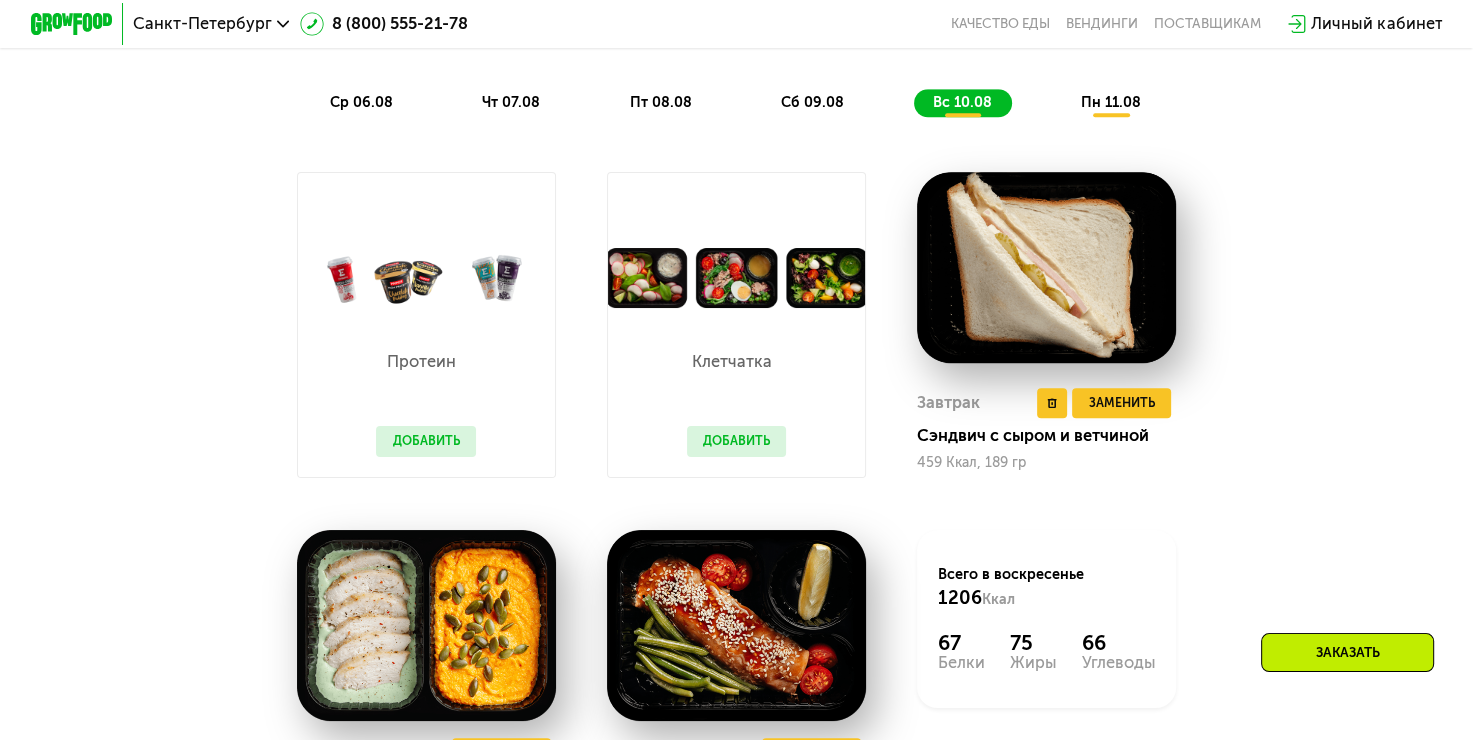 scroll, scrollTop: 1244, scrollLeft: 0, axis: vertical 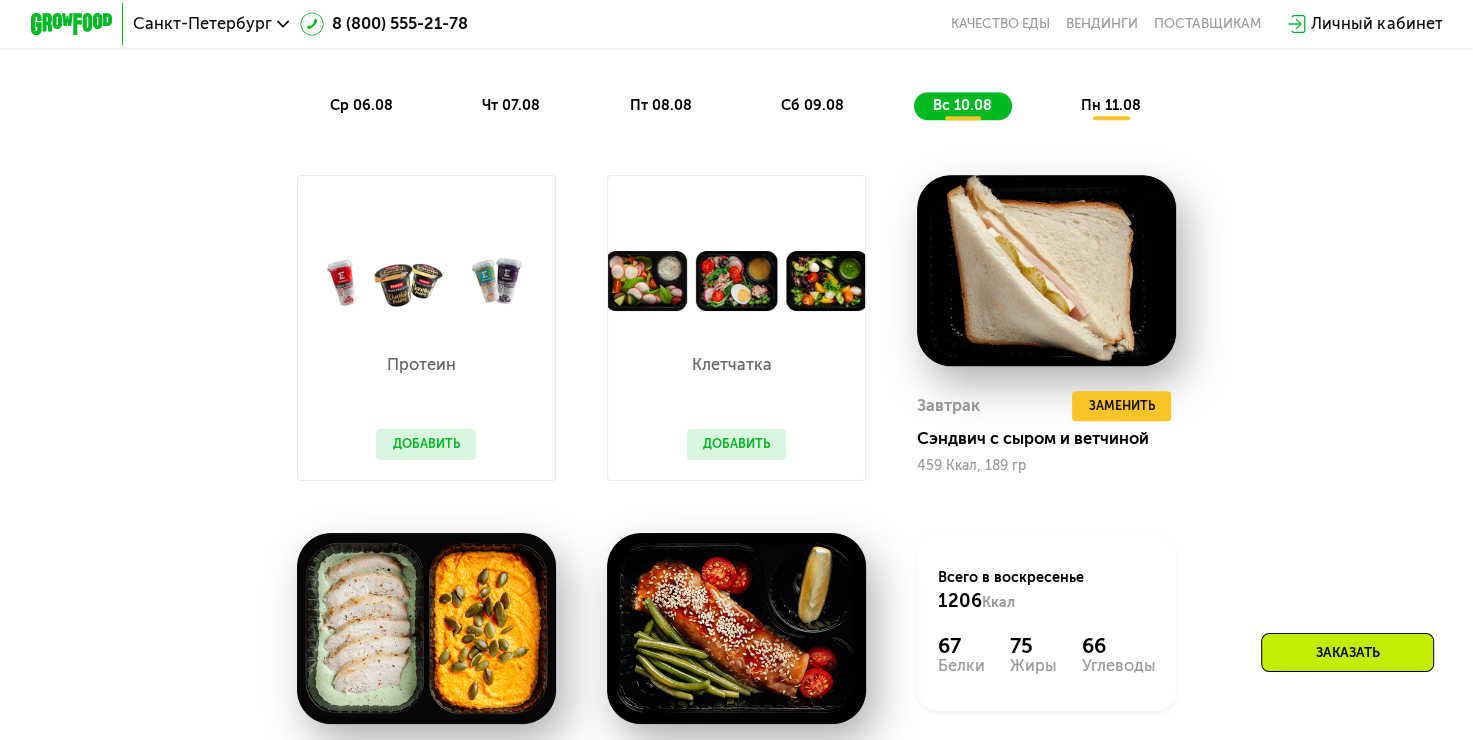 click on "пн 11.08" at bounding box center (1111, 105) 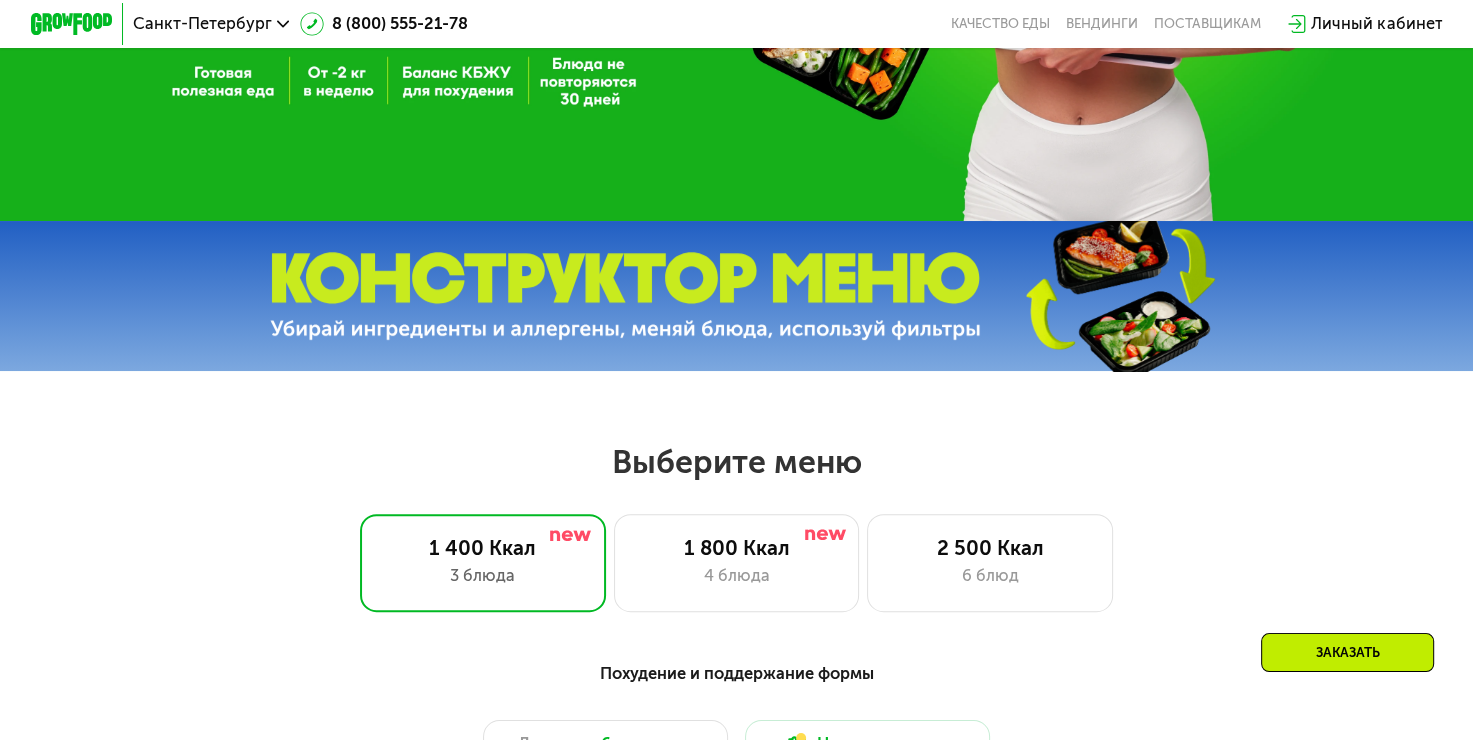 scroll, scrollTop: 0, scrollLeft: 0, axis: both 